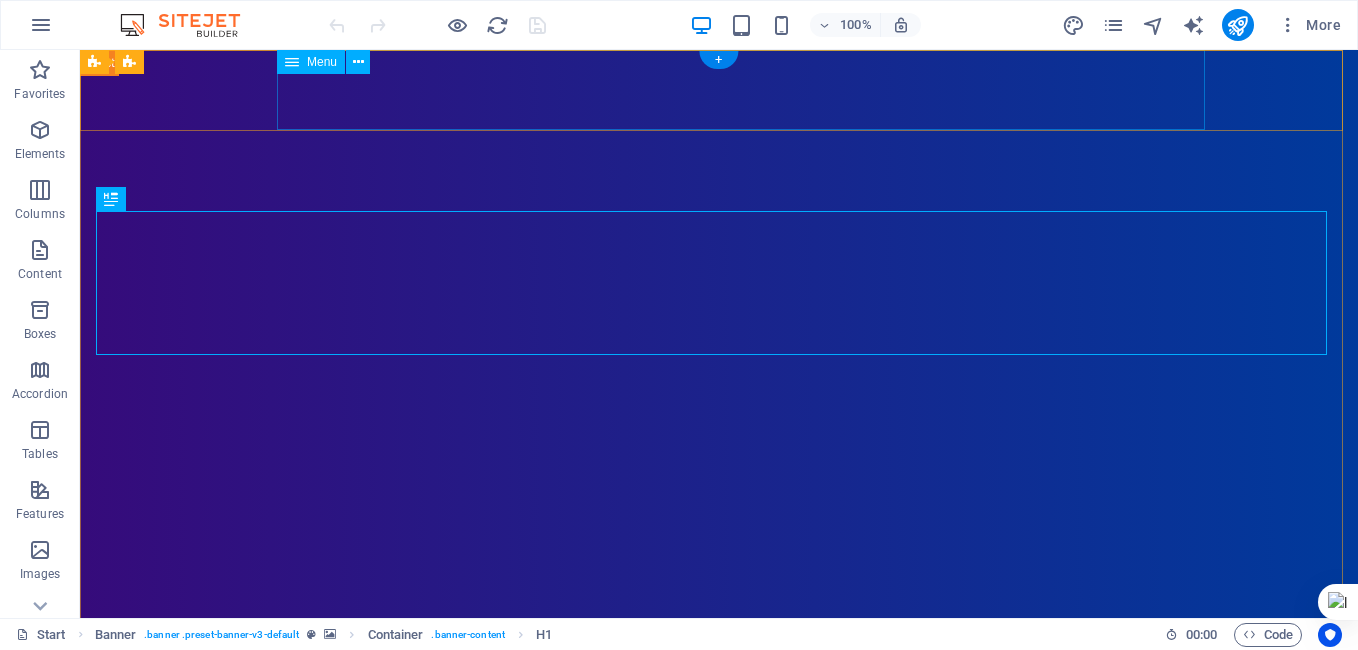 scroll, scrollTop: 0, scrollLeft: 0, axis: both 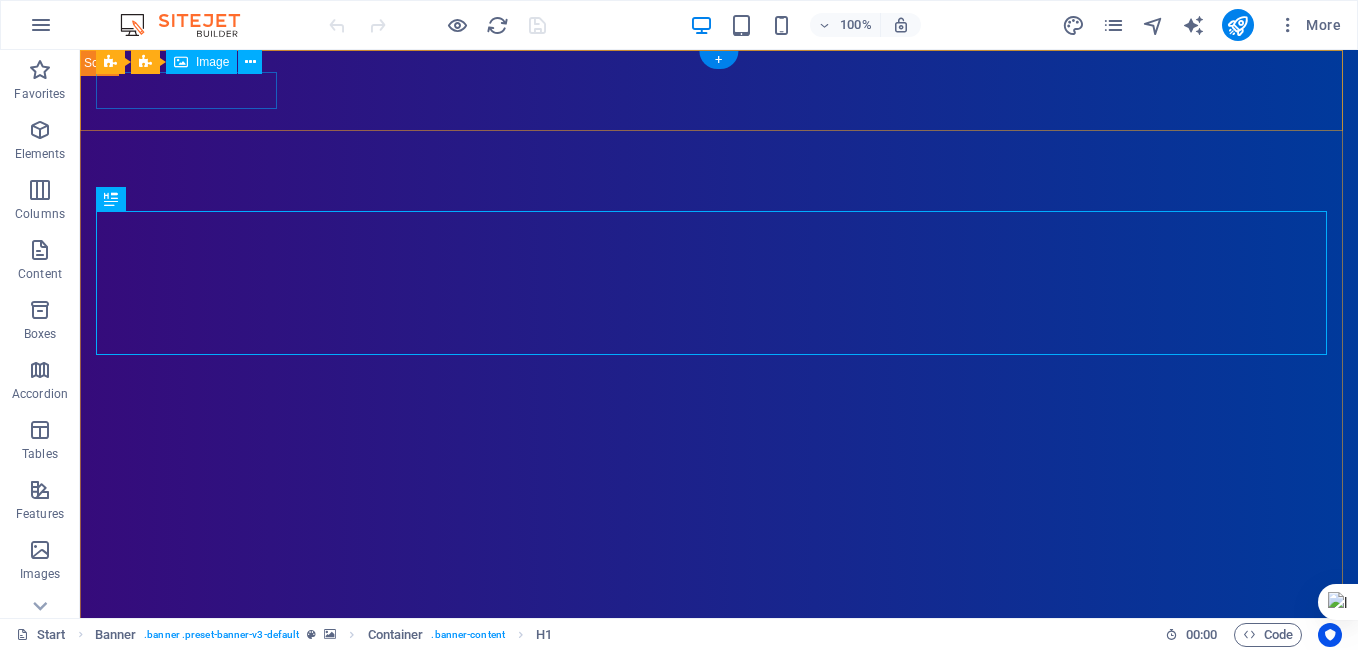 click at bounding box center [719, 791] 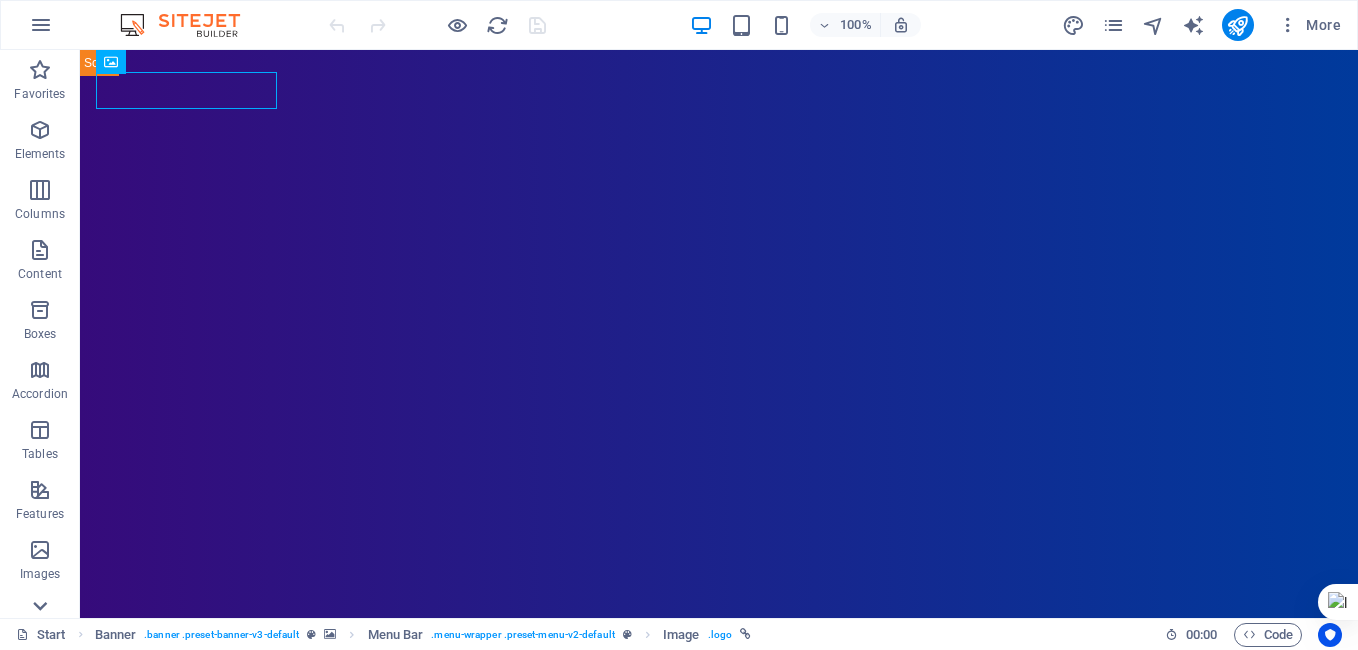 click 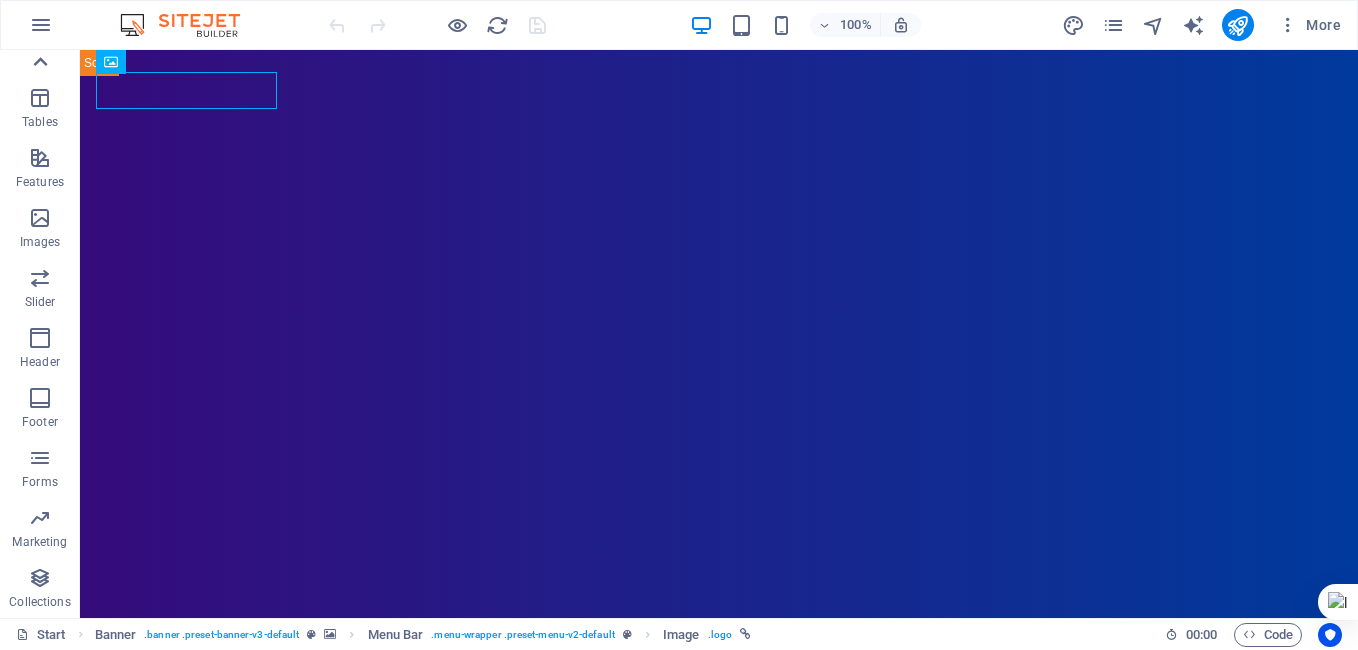 click 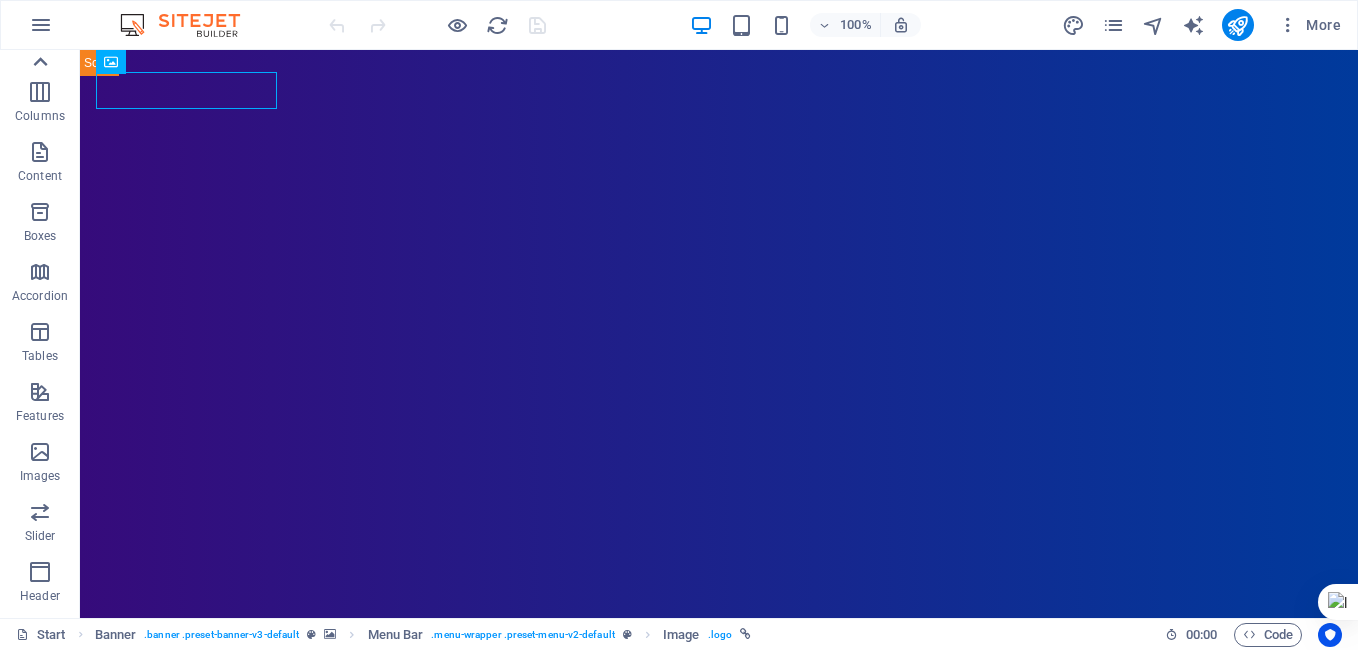 scroll, scrollTop: 0, scrollLeft: 0, axis: both 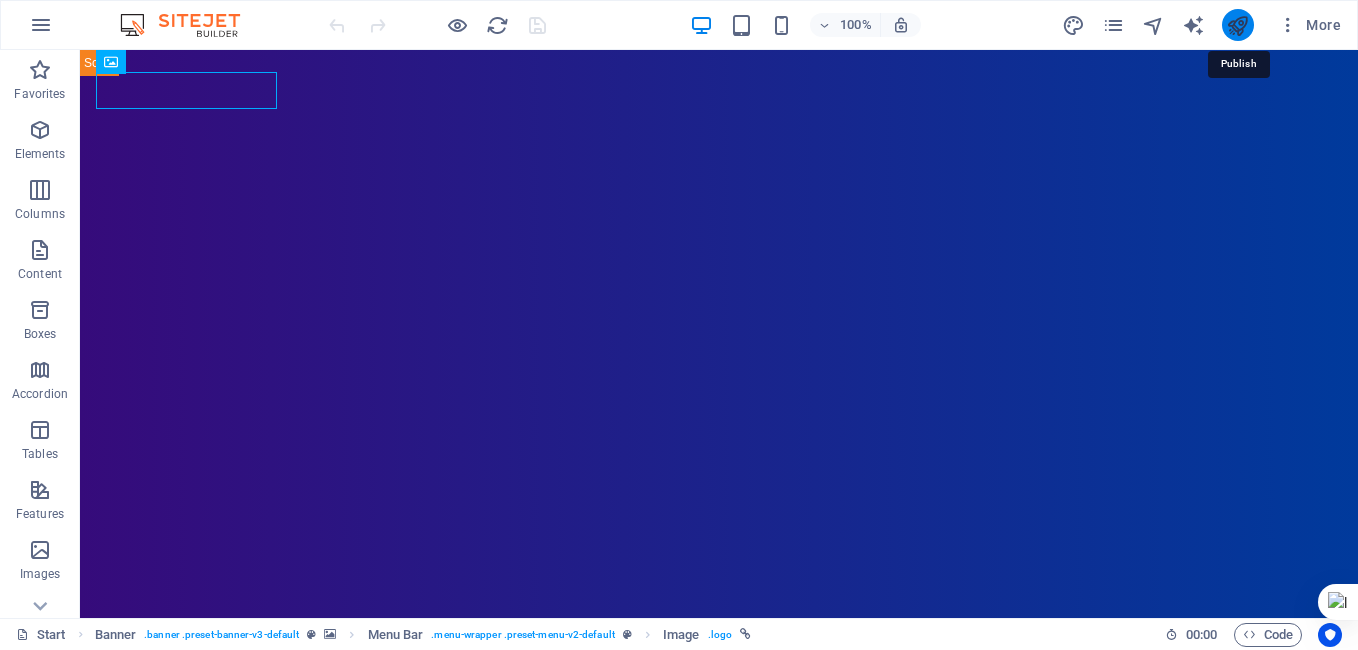 click at bounding box center [1237, 25] 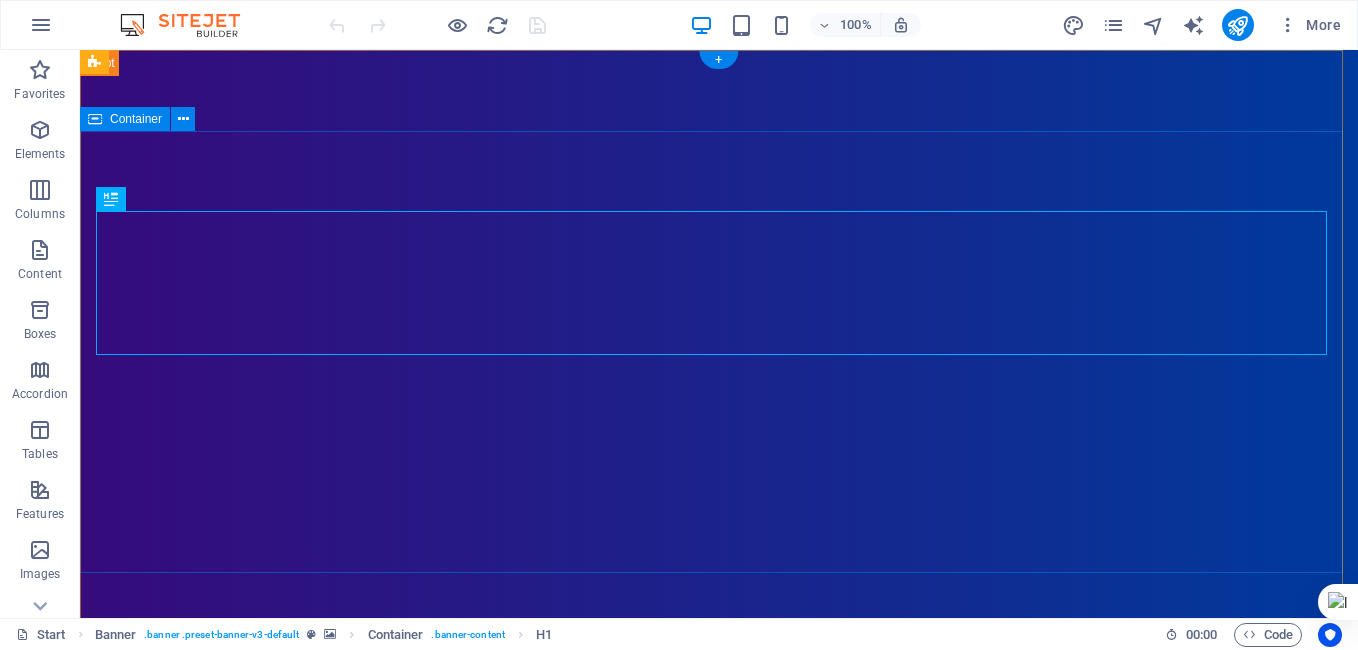 scroll, scrollTop: 0, scrollLeft: 0, axis: both 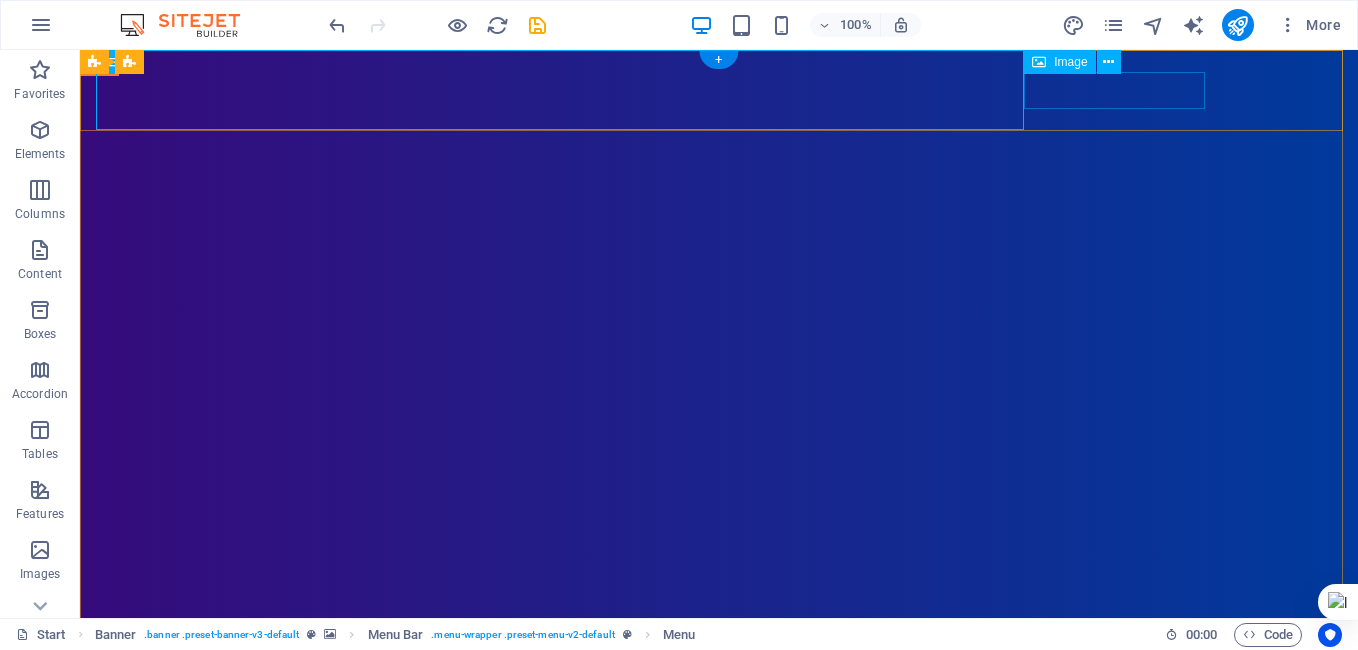click at bounding box center (719, 913) 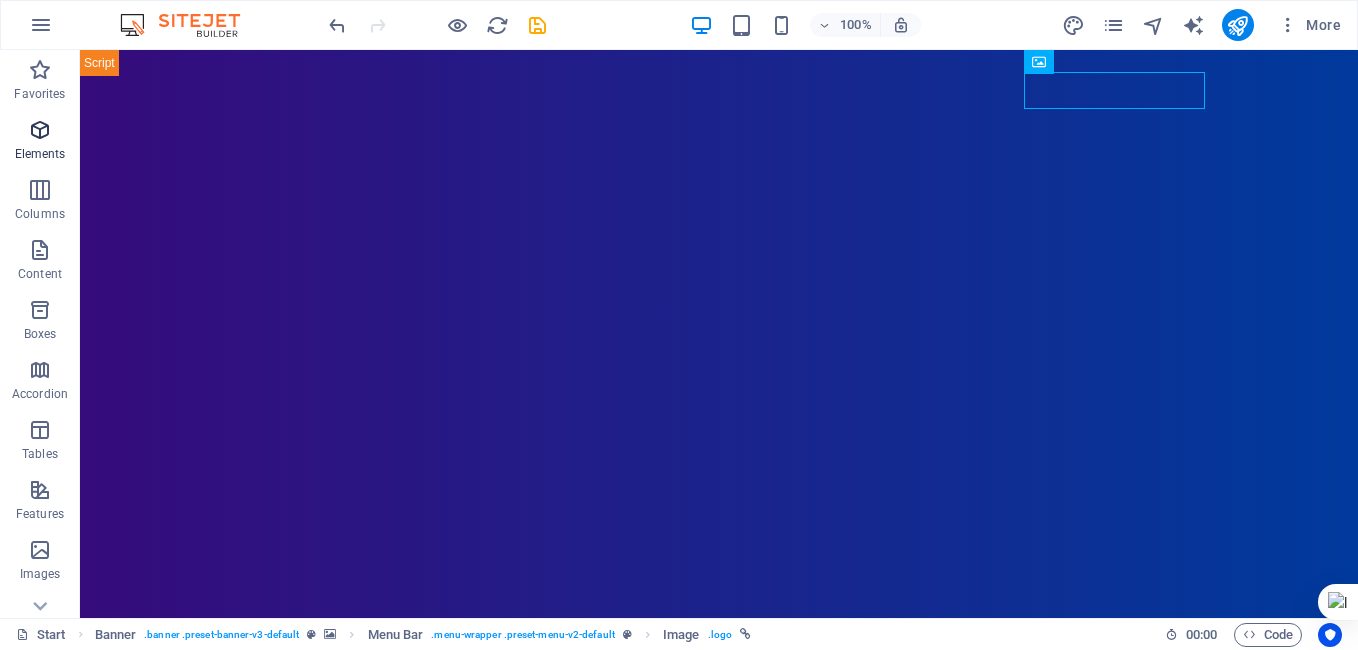 click at bounding box center (40, 130) 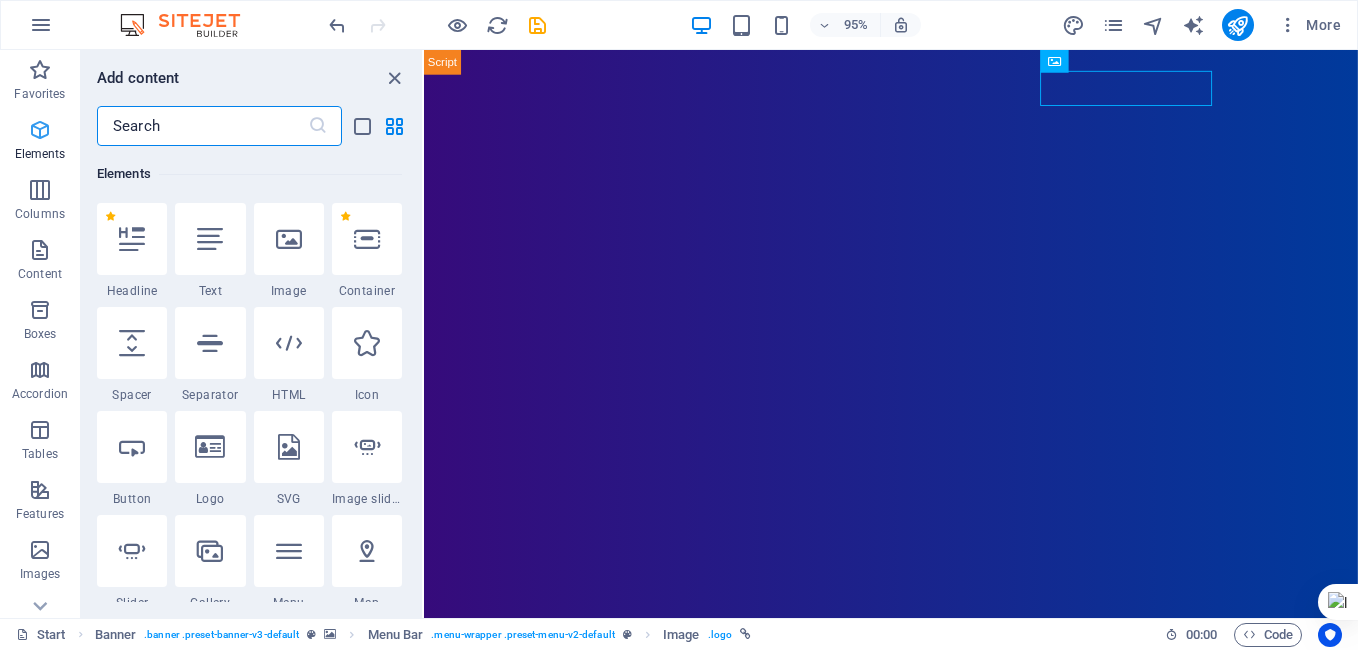 scroll, scrollTop: 213, scrollLeft: 0, axis: vertical 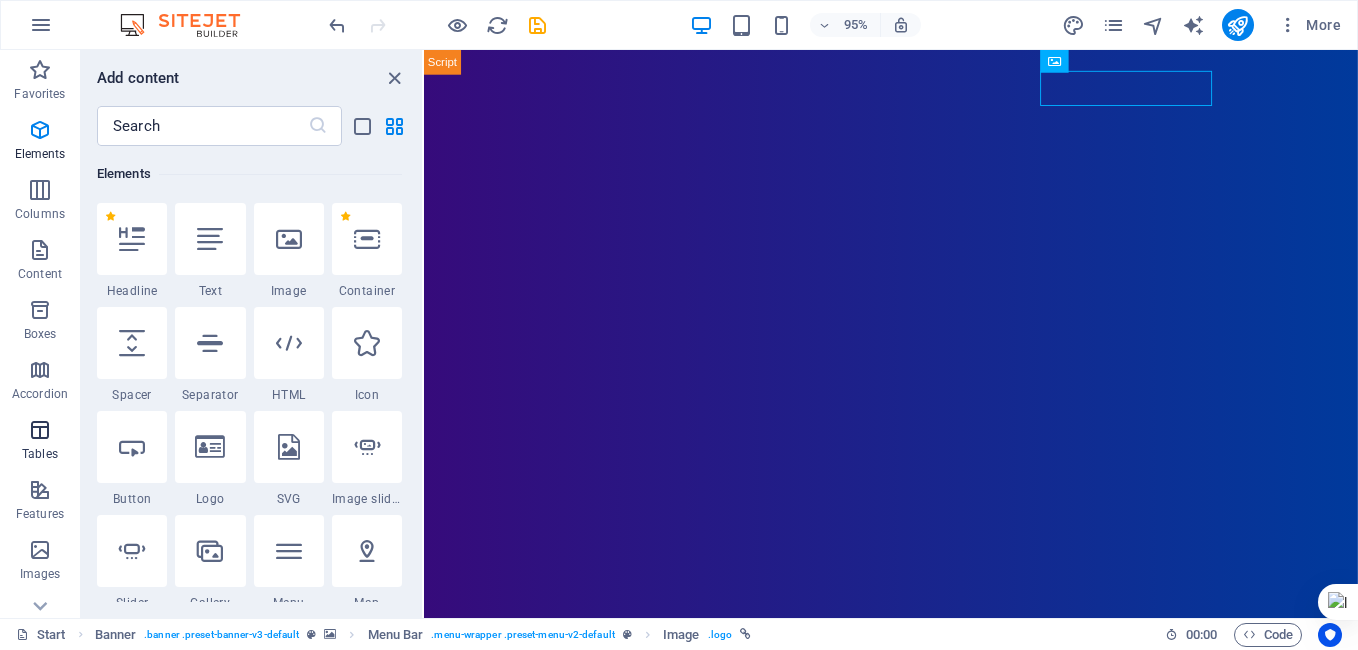 click on "Tables" at bounding box center (40, 454) 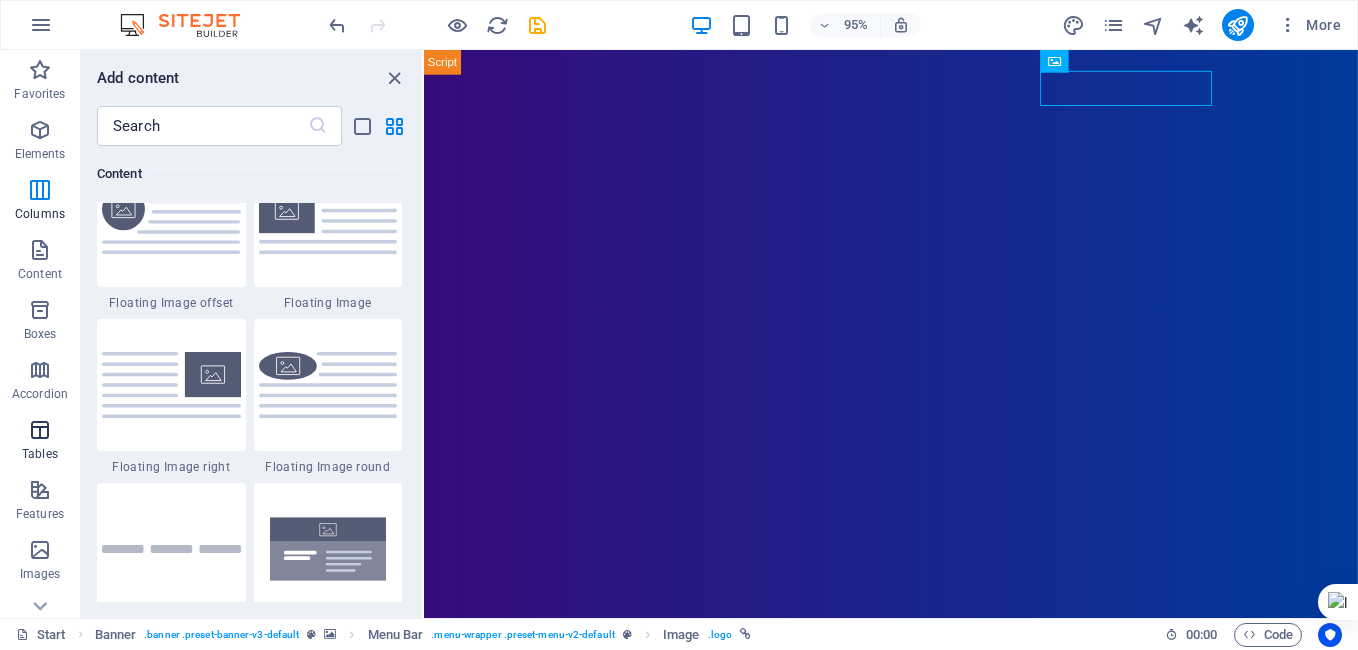 scroll, scrollTop: 6926, scrollLeft: 0, axis: vertical 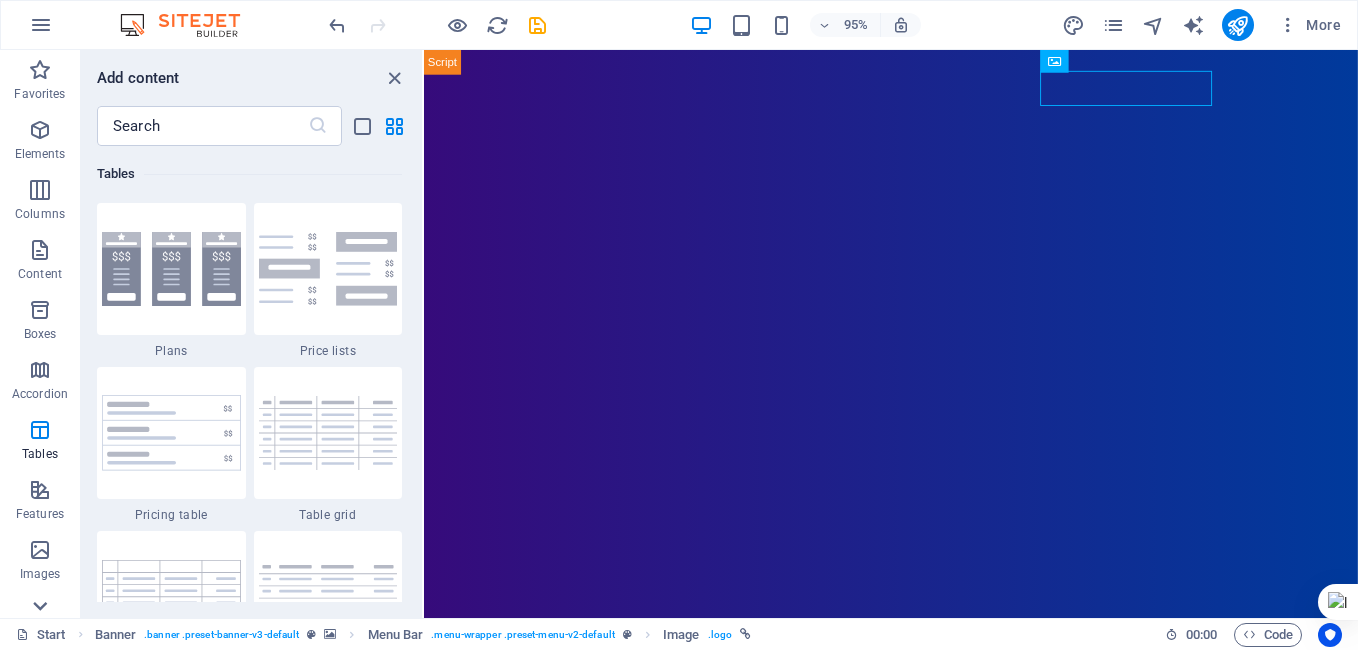 click 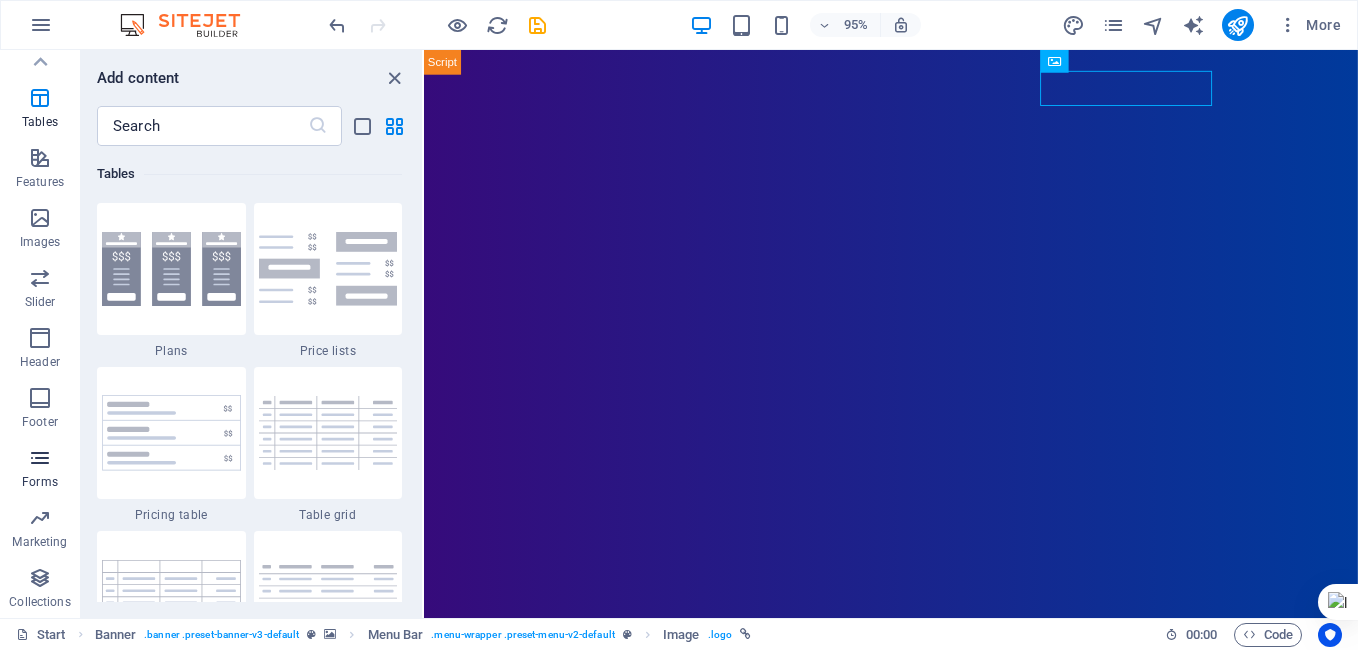 click at bounding box center (40, 458) 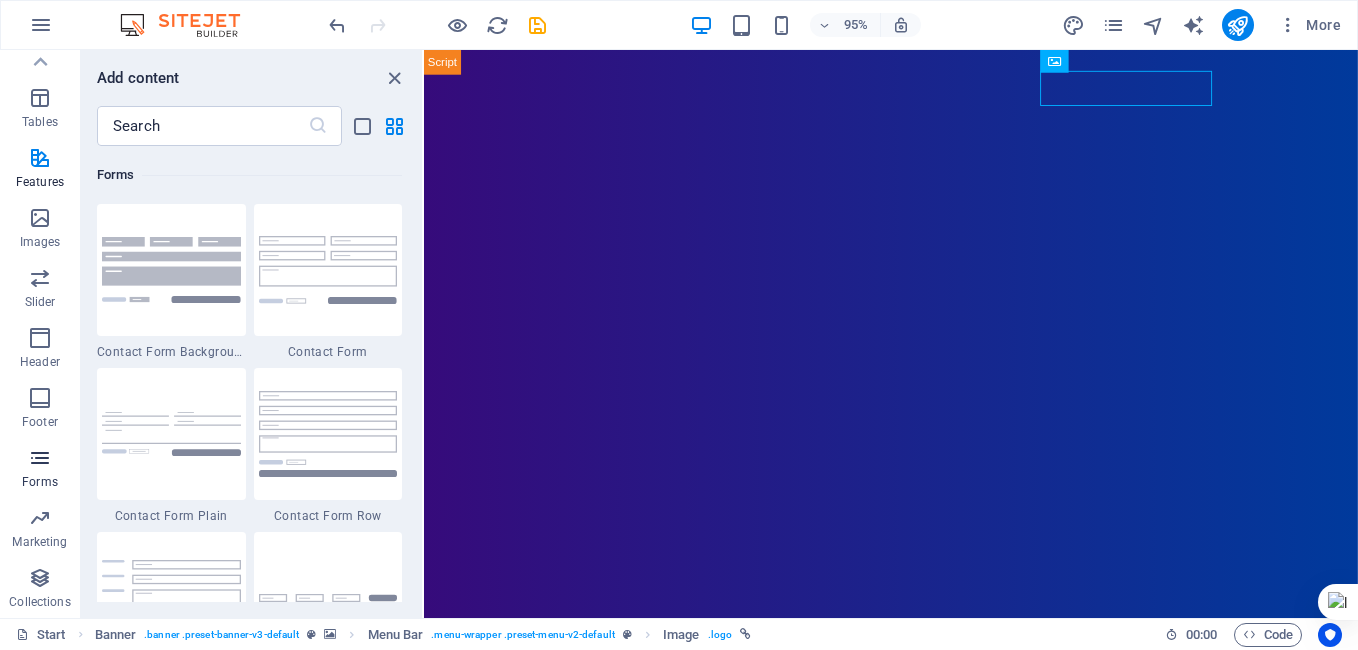 scroll, scrollTop: 14600, scrollLeft: 0, axis: vertical 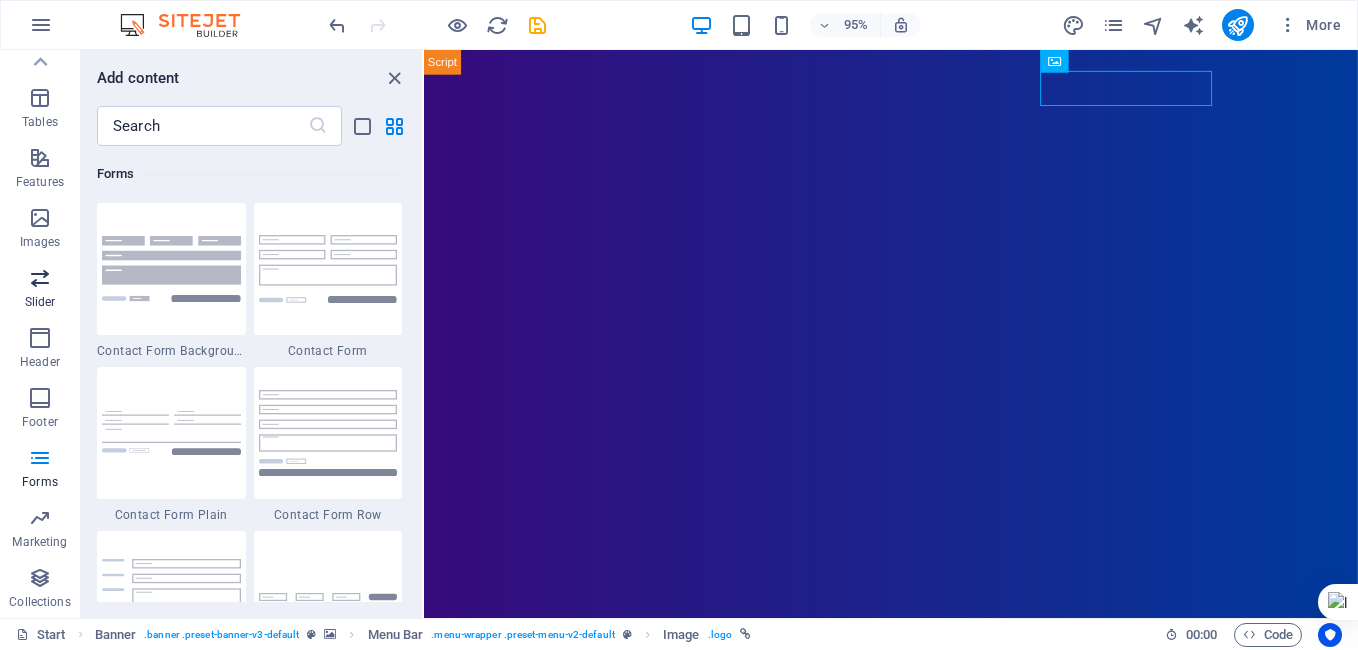click at bounding box center [40, 278] 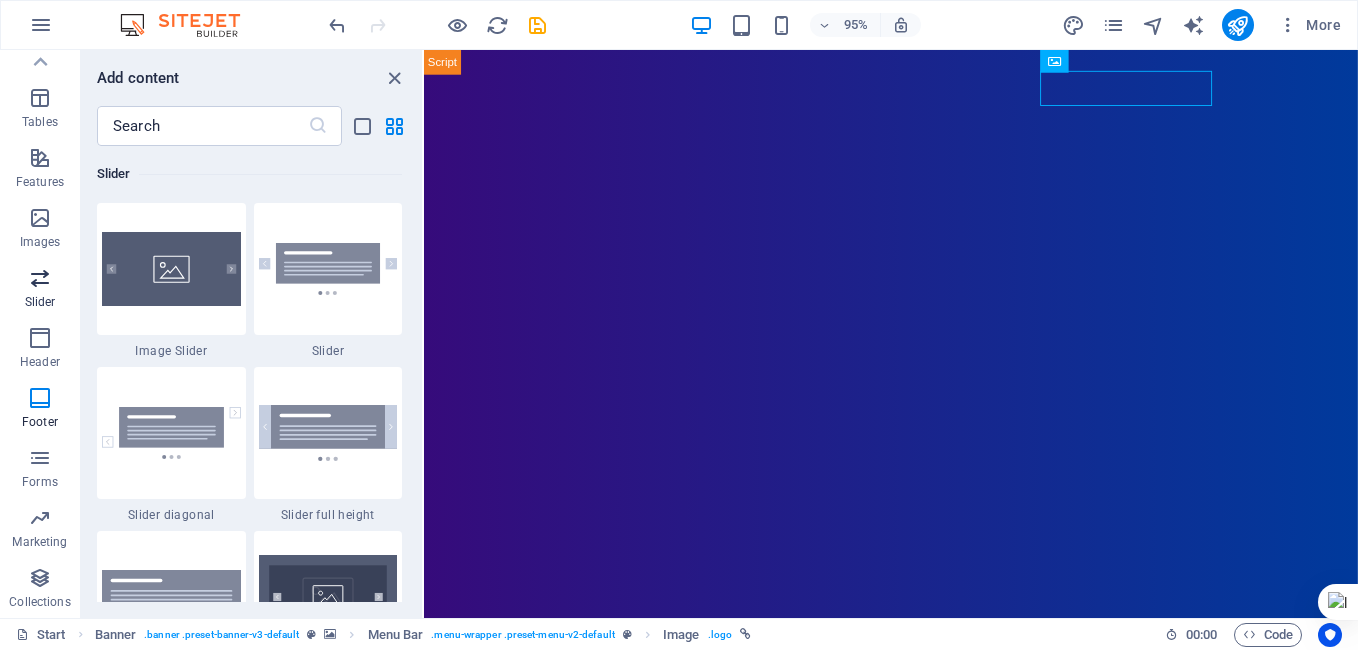 scroll, scrollTop: 11337, scrollLeft: 0, axis: vertical 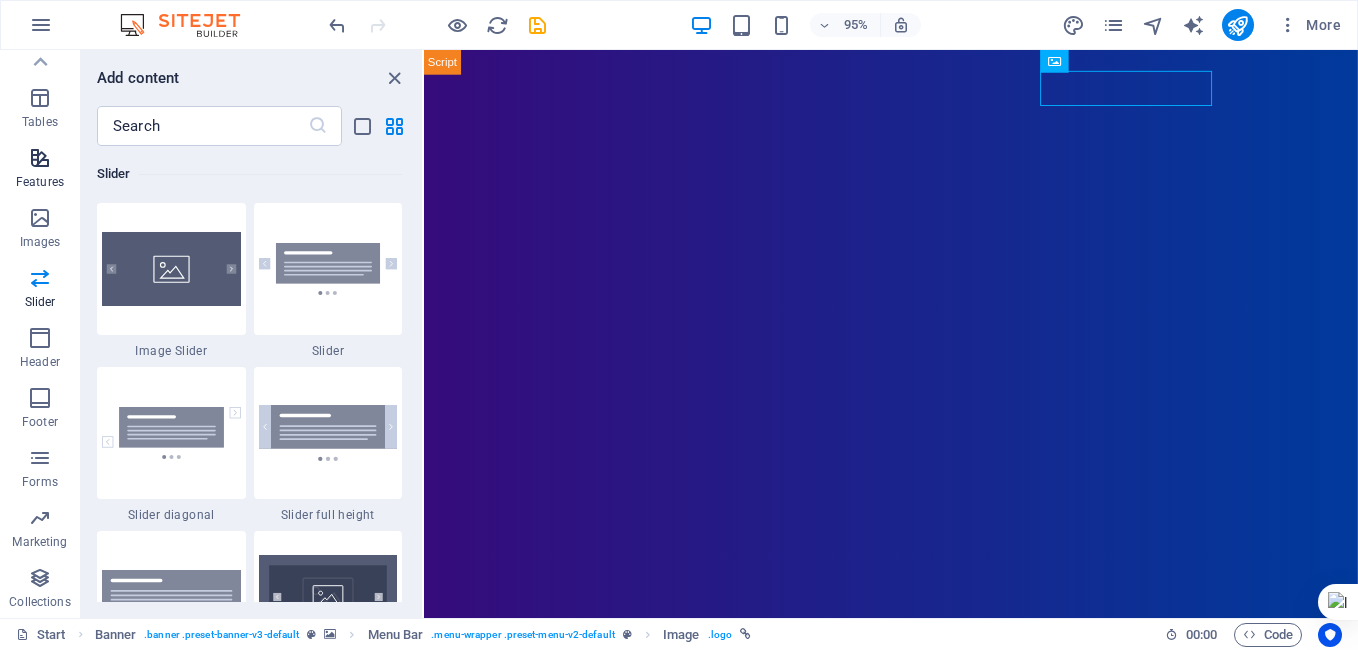 click on "Features" at bounding box center [40, 182] 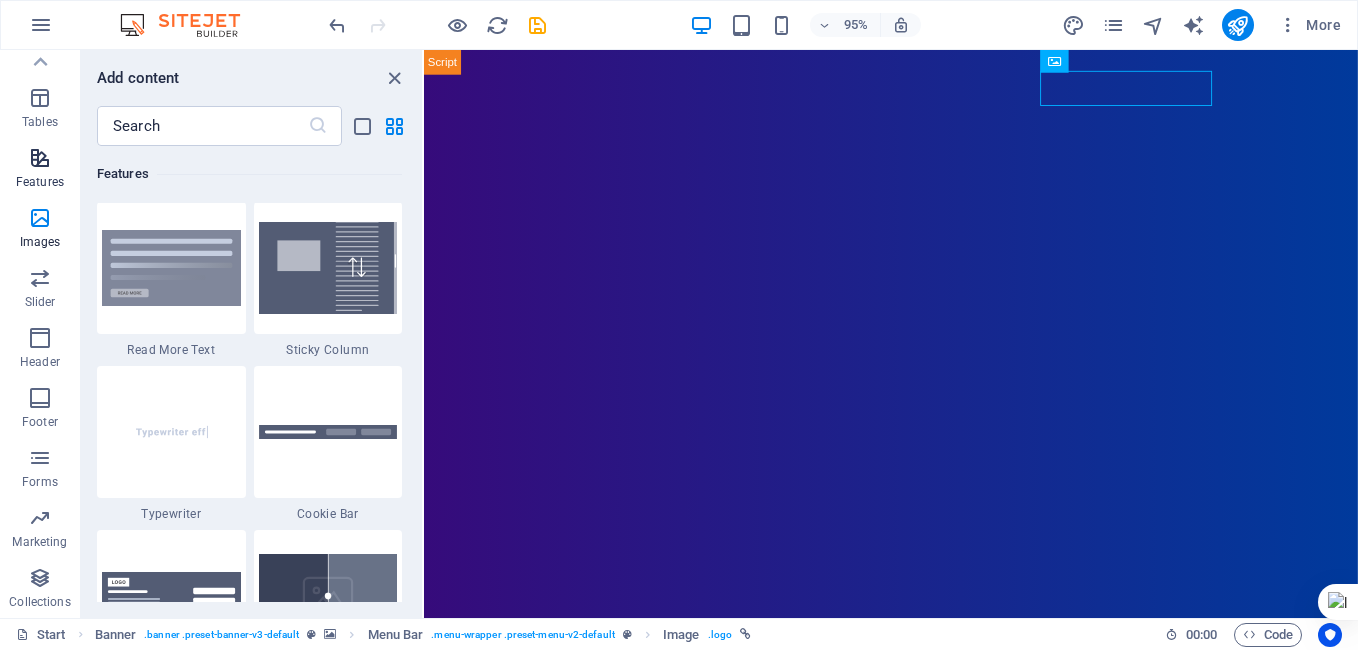 scroll, scrollTop: 7795, scrollLeft: 0, axis: vertical 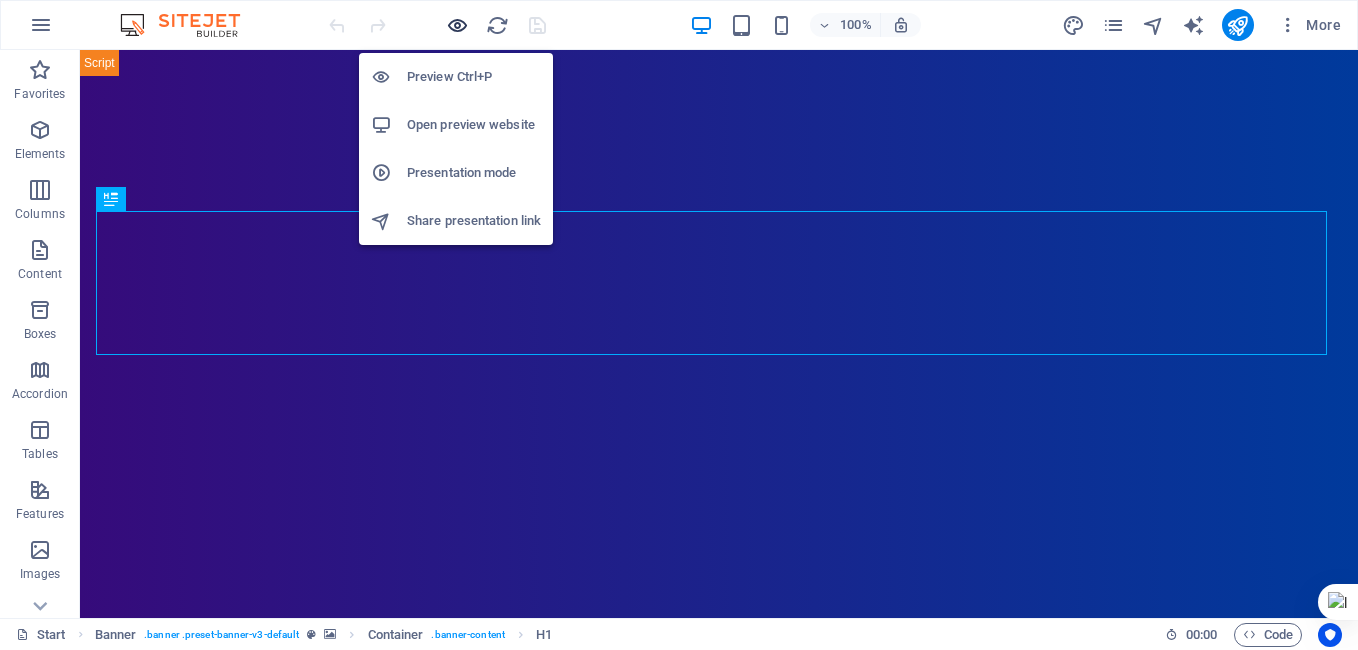 click at bounding box center [457, 25] 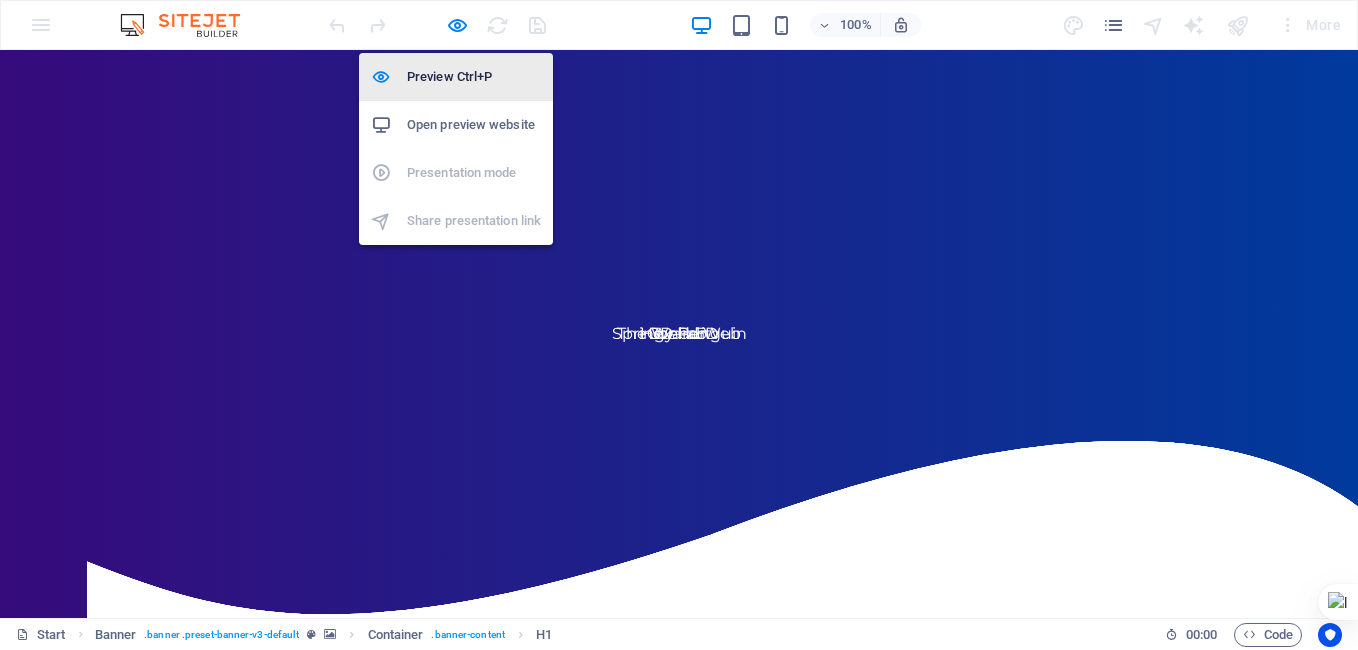 click on "Preview Ctrl+P" at bounding box center [474, 77] 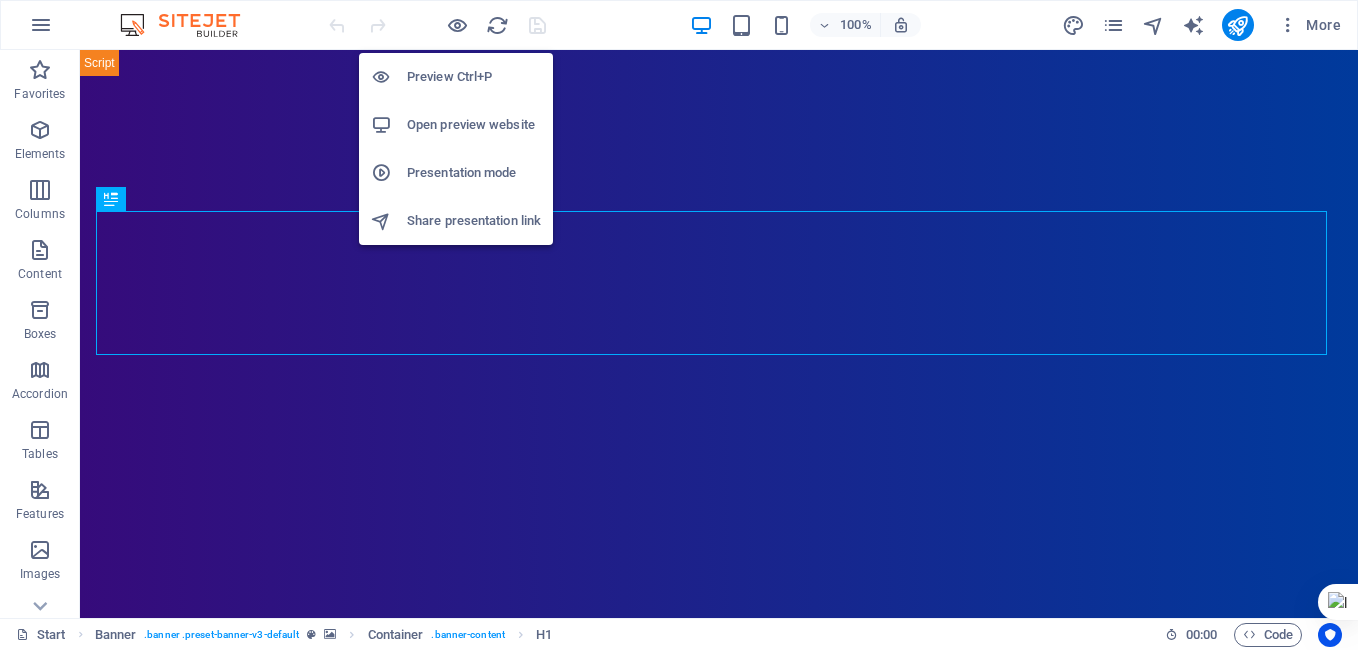 click on "Open preview website" at bounding box center [474, 125] 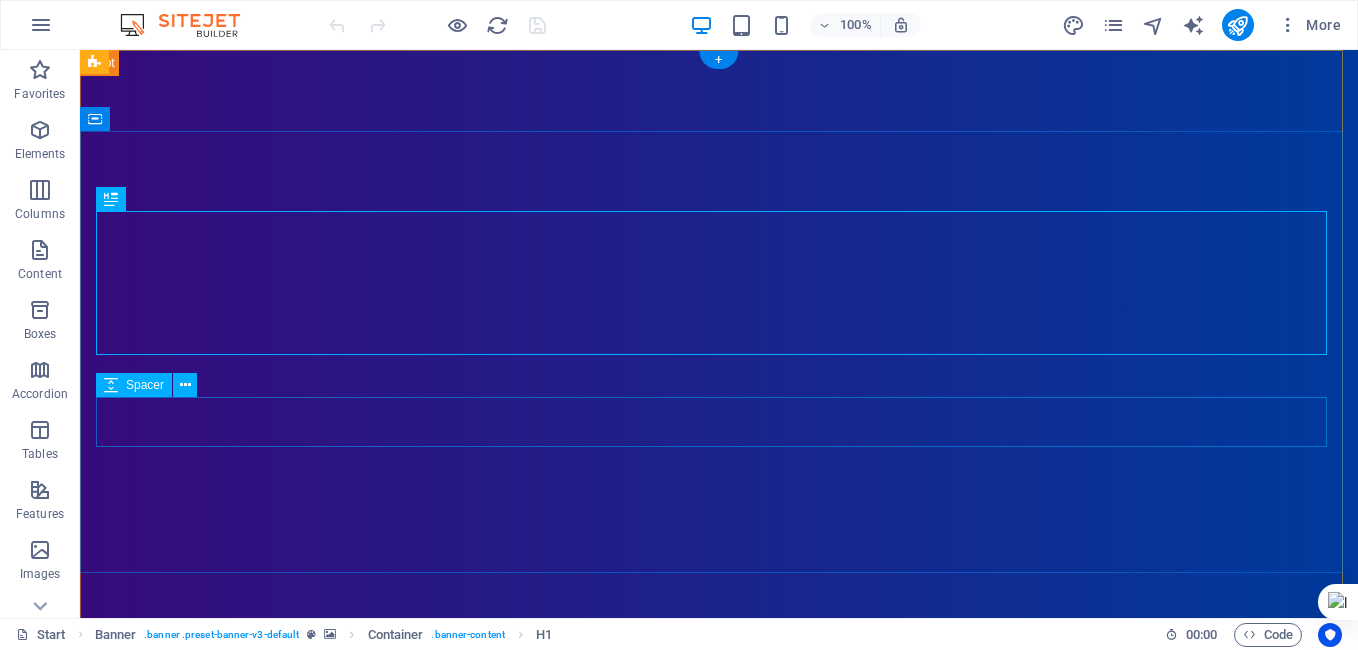 click at bounding box center [719, 1224] 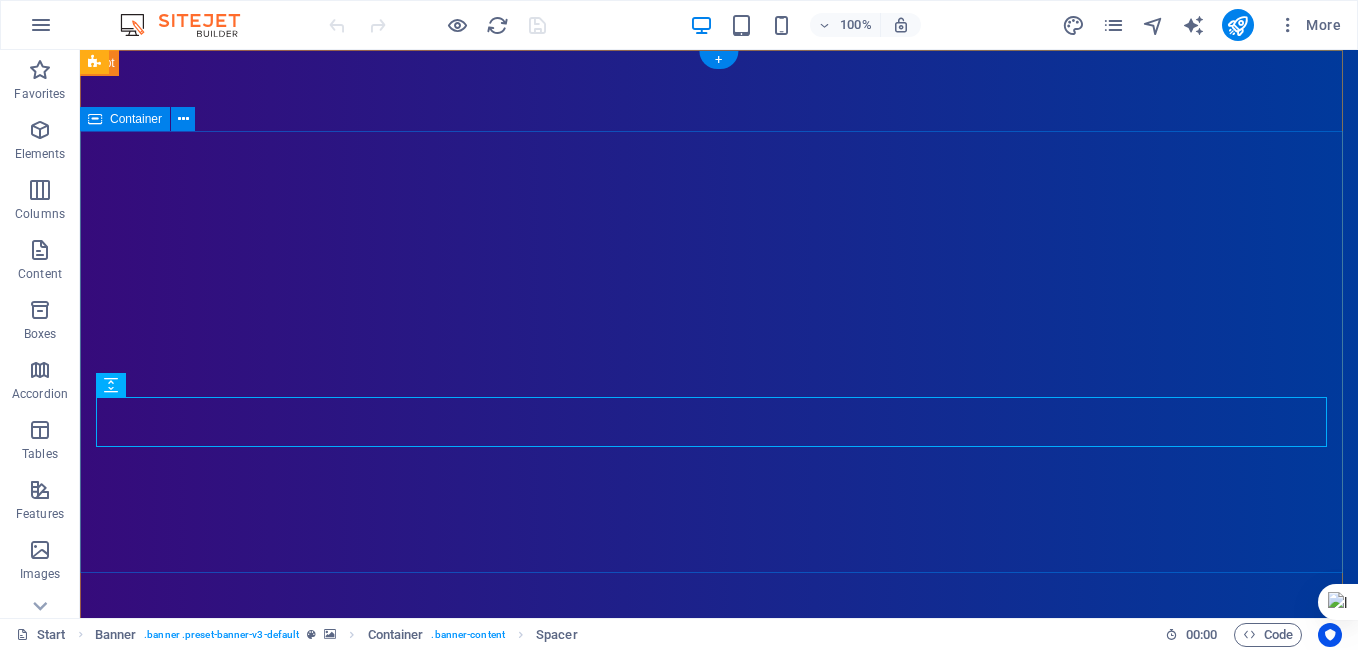 click on "aman.it.com Simply Fast Software" at bounding box center (719, 1154) 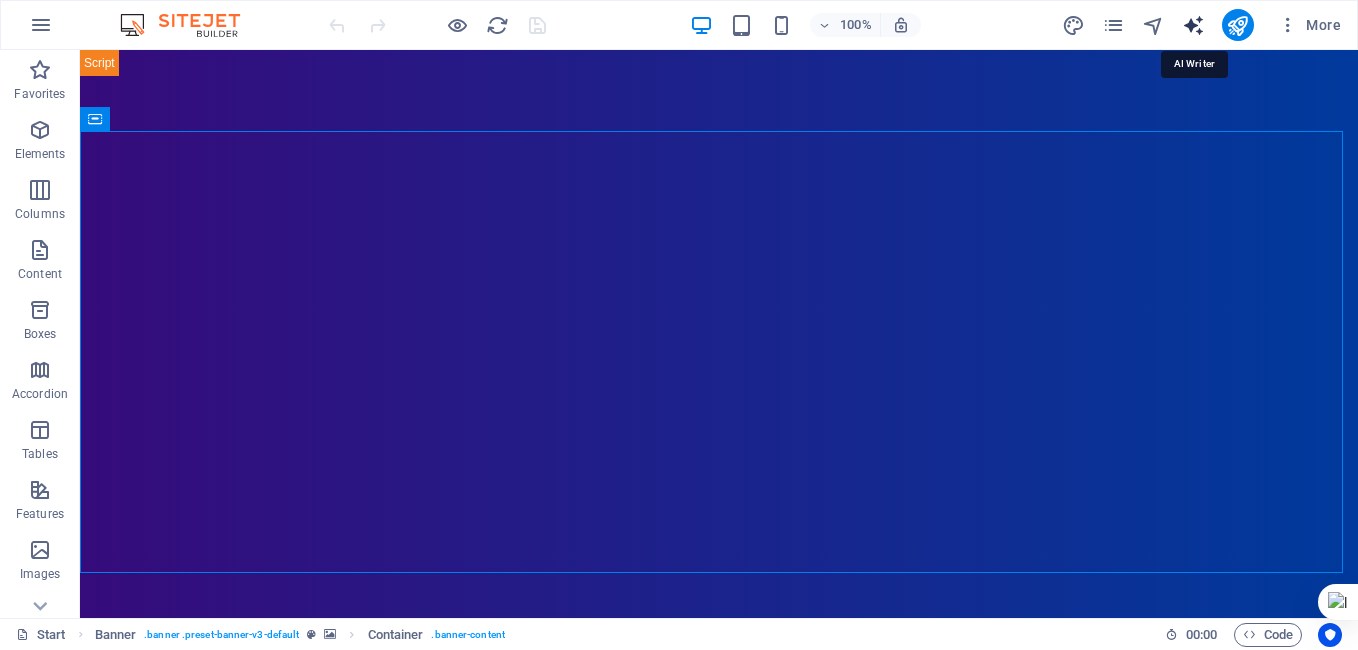 click at bounding box center (1193, 25) 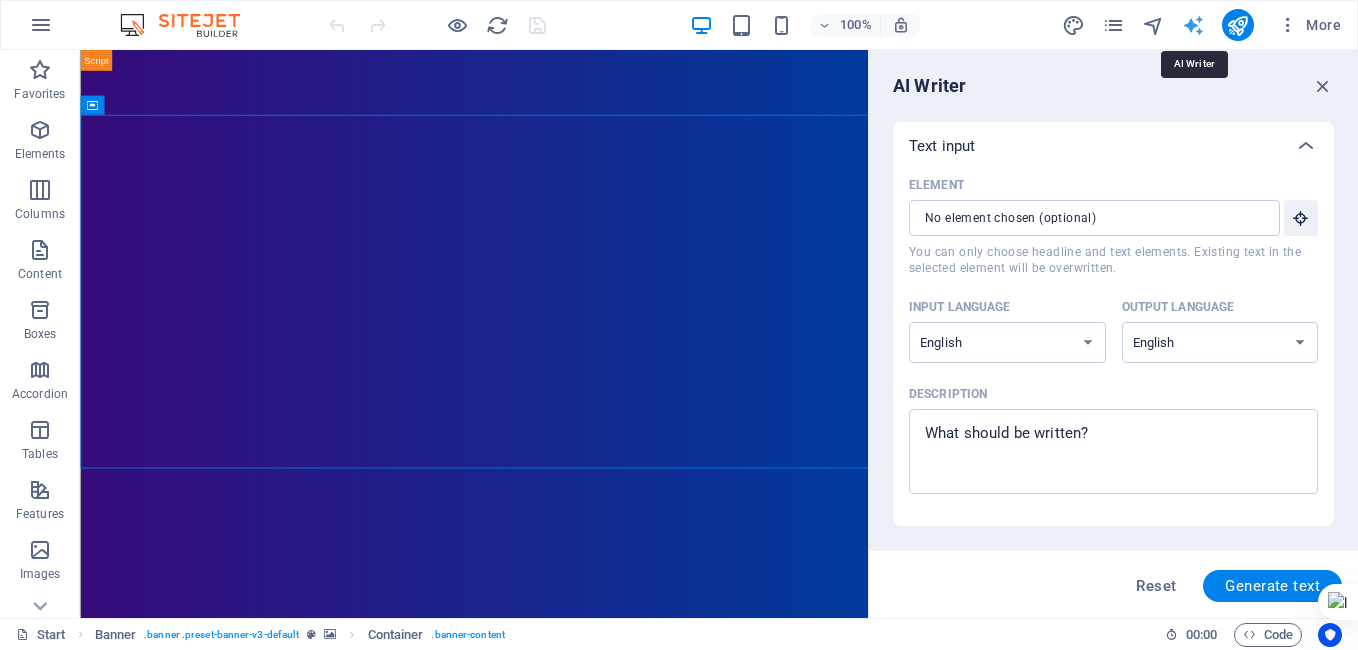 scroll, scrollTop: 0, scrollLeft: 0, axis: both 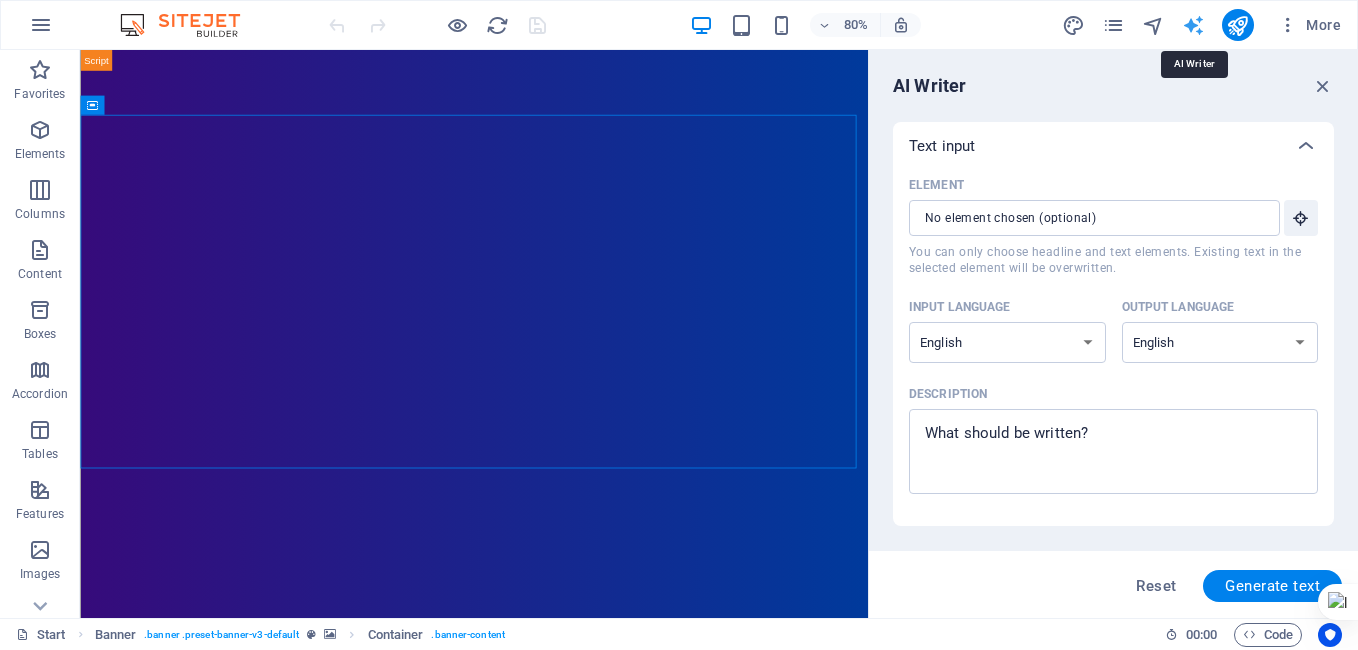 click at bounding box center (1193, 25) 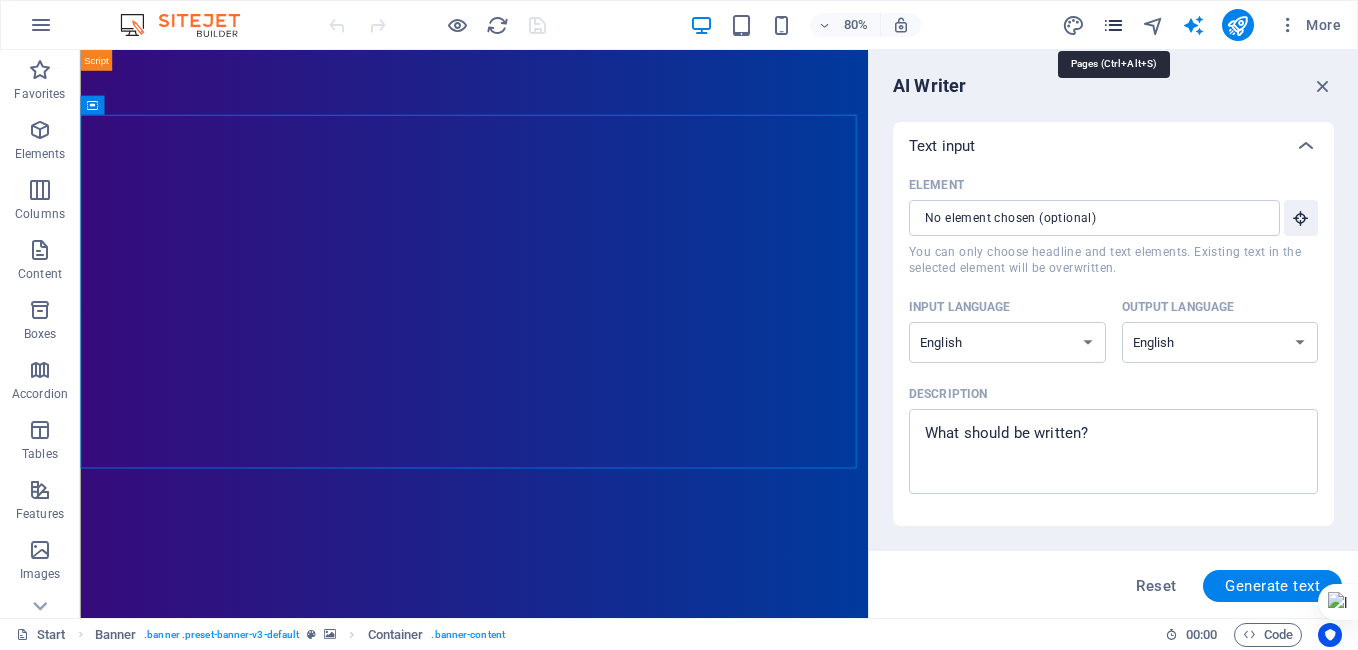 click at bounding box center (1113, 25) 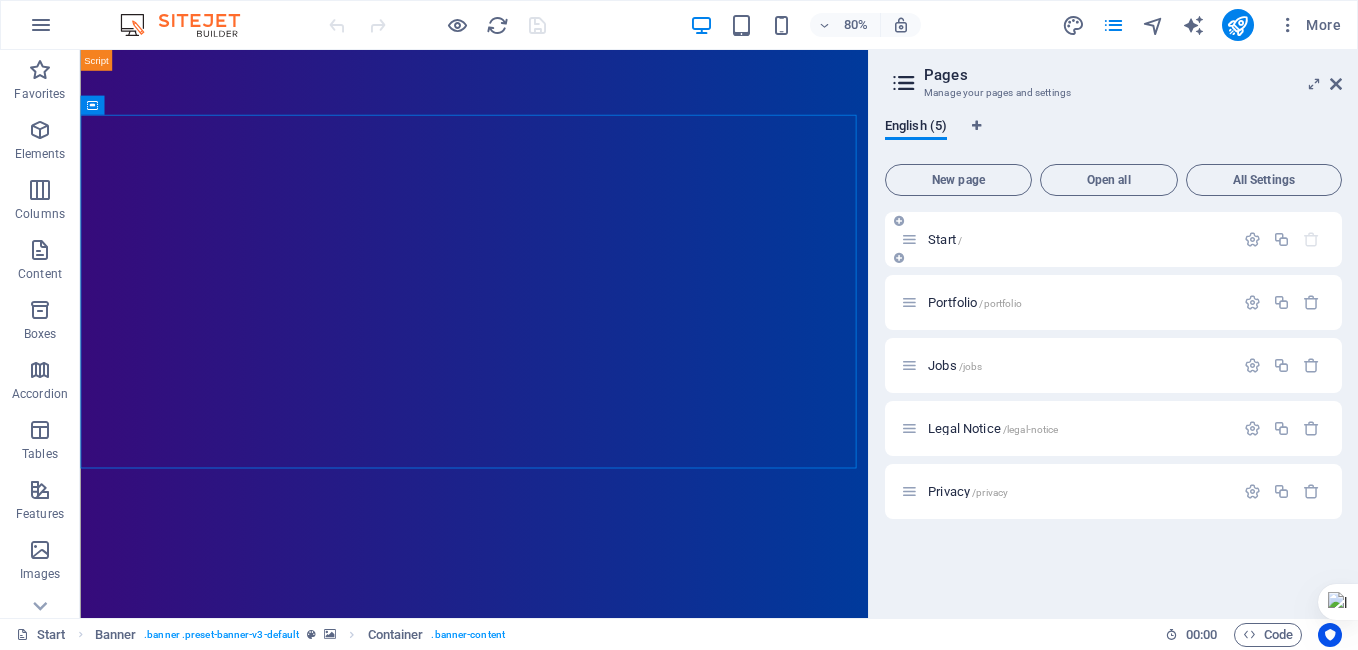 click at bounding box center [909, 239] 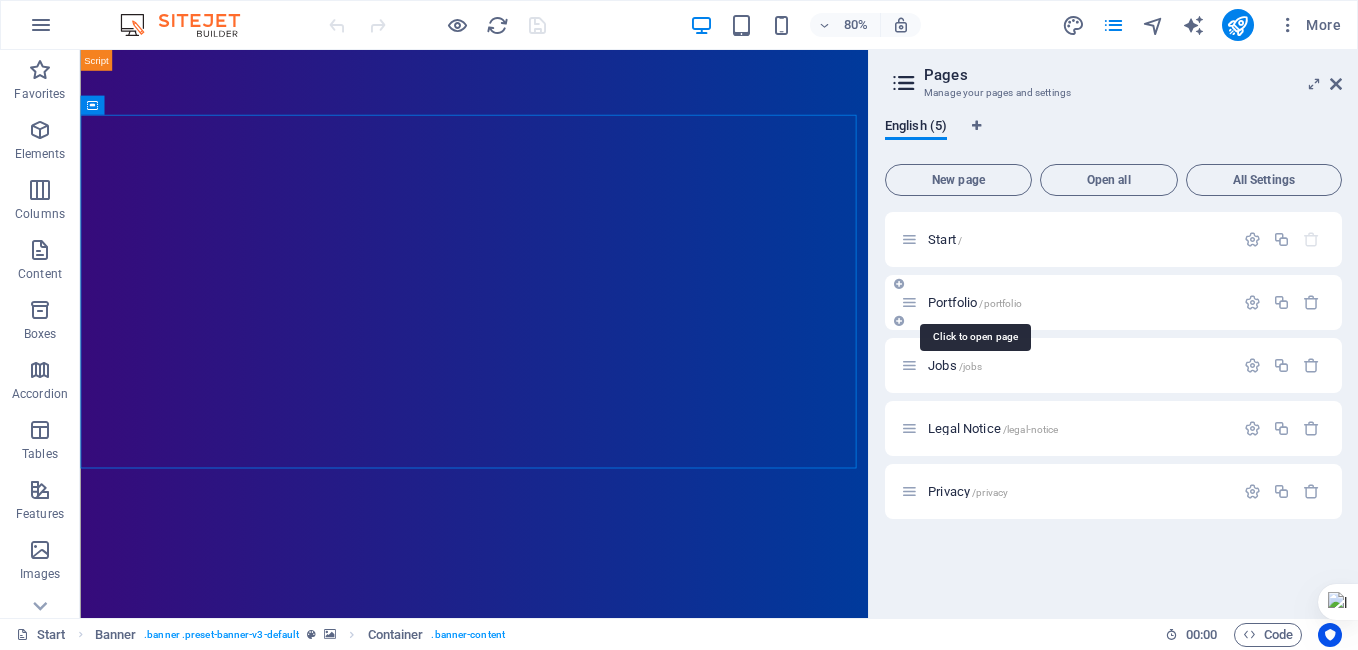 click on "/portfolio" at bounding box center [1000, 303] 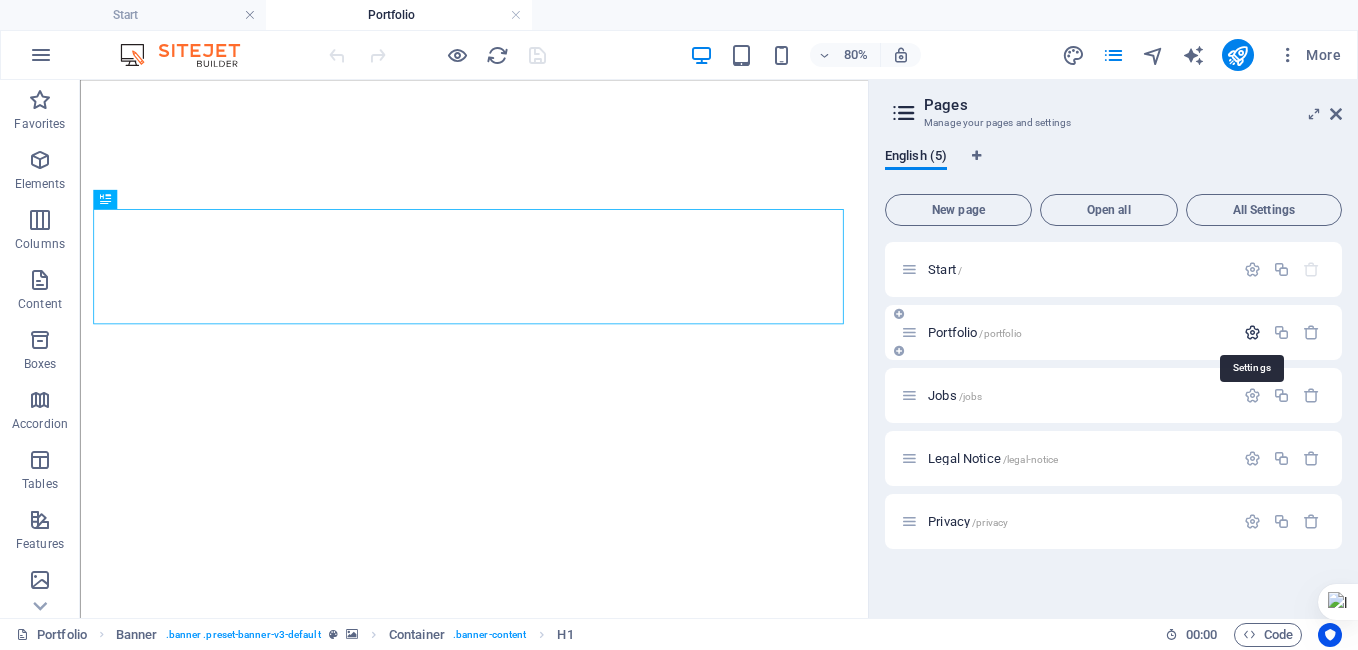 click at bounding box center (1252, 332) 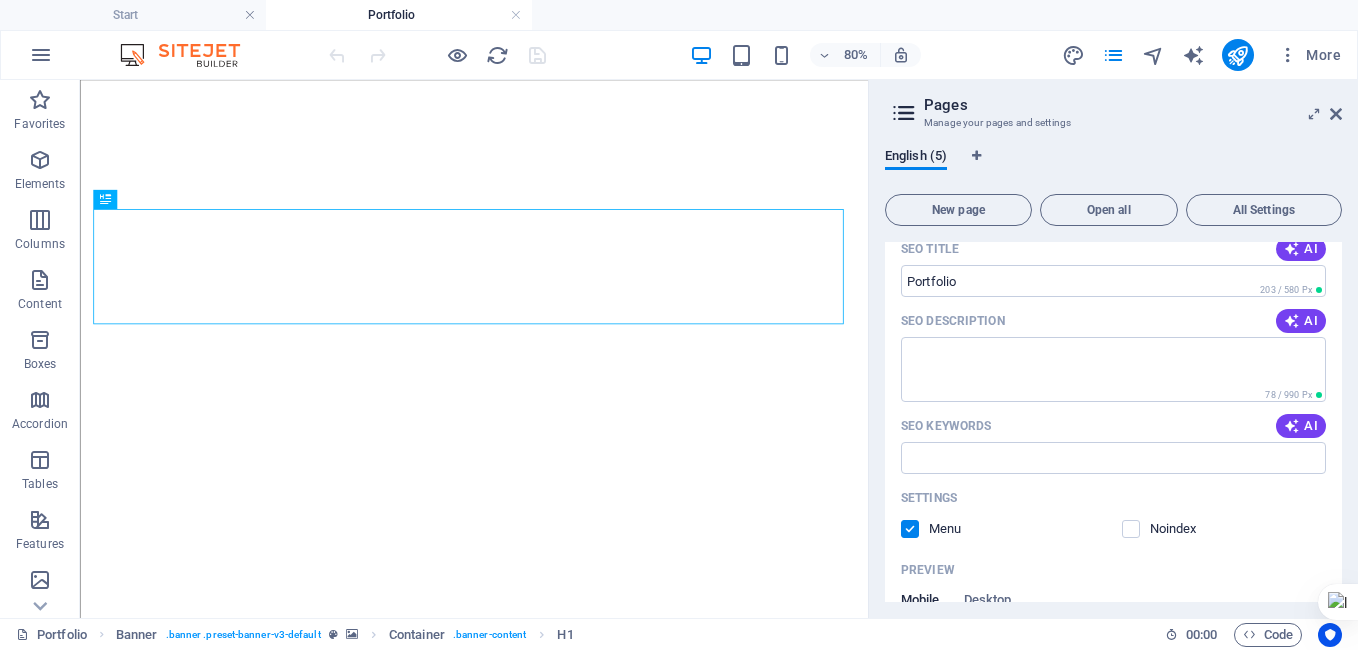 scroll, scrollTop: 273, scrollLeft: 0, axis: vertical 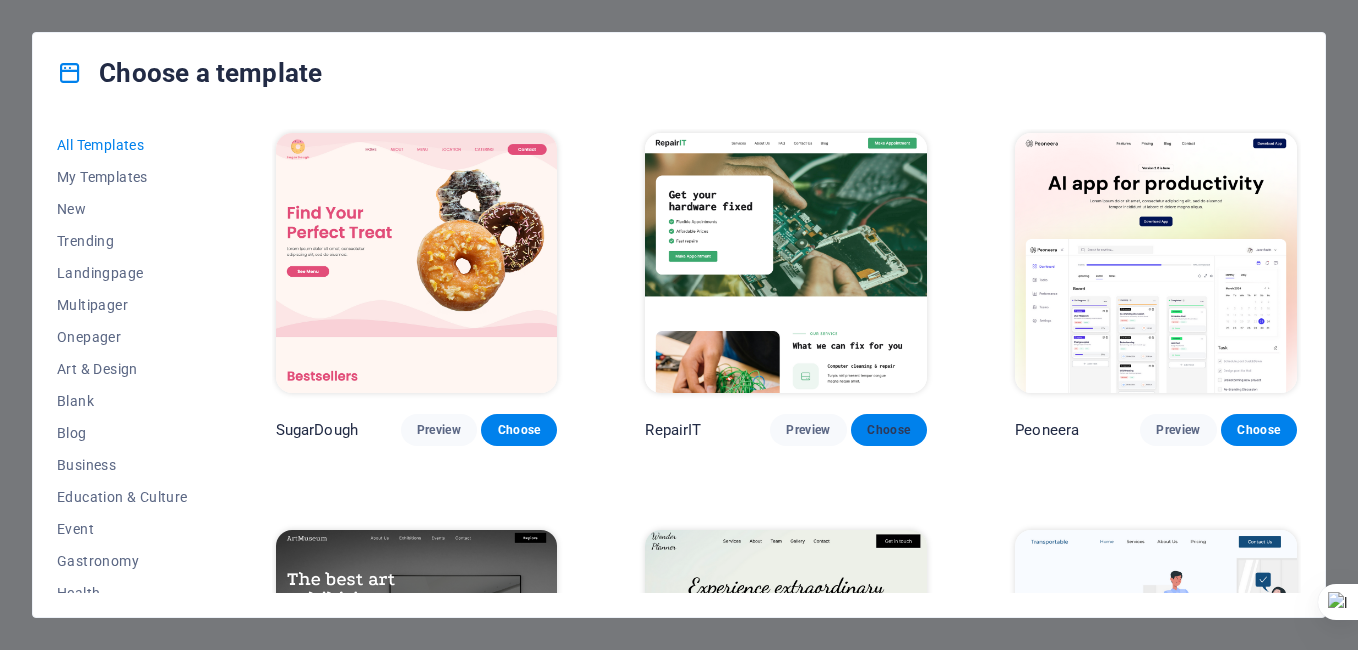 click on "Choose" at bounding box center (889, 430) 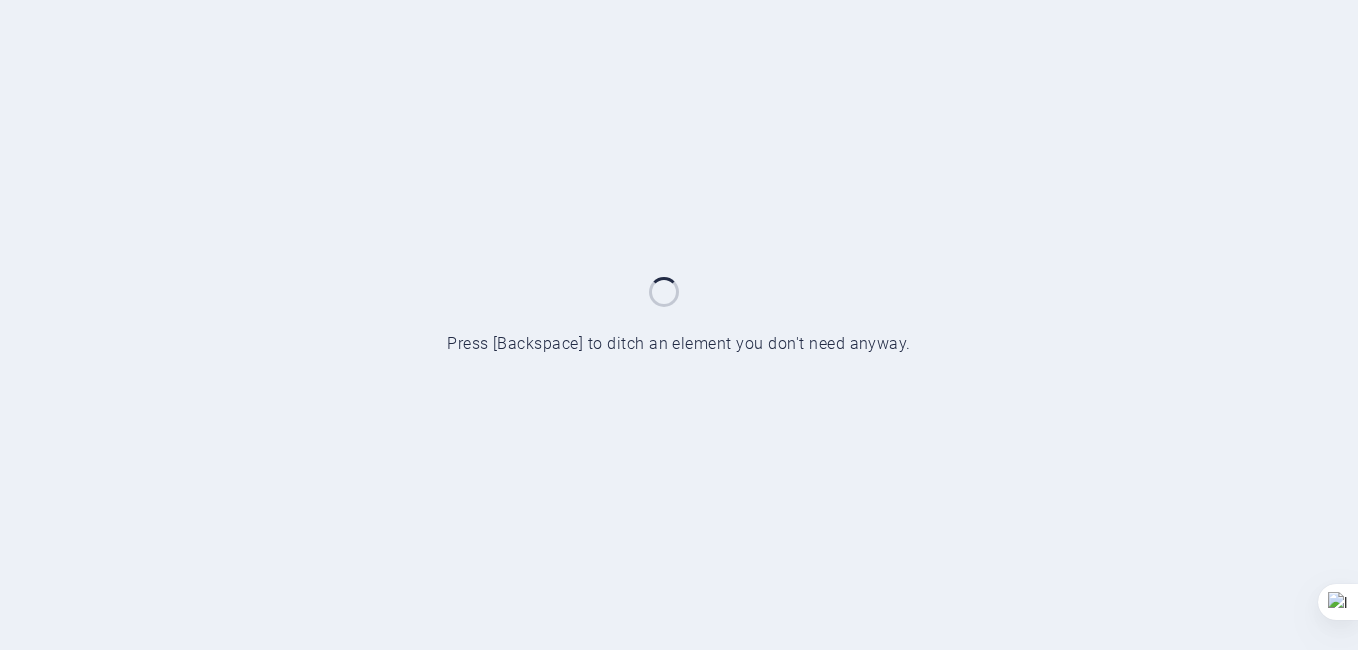 scroll, scrollTop: 0, scrollLeft: 0, axis: both 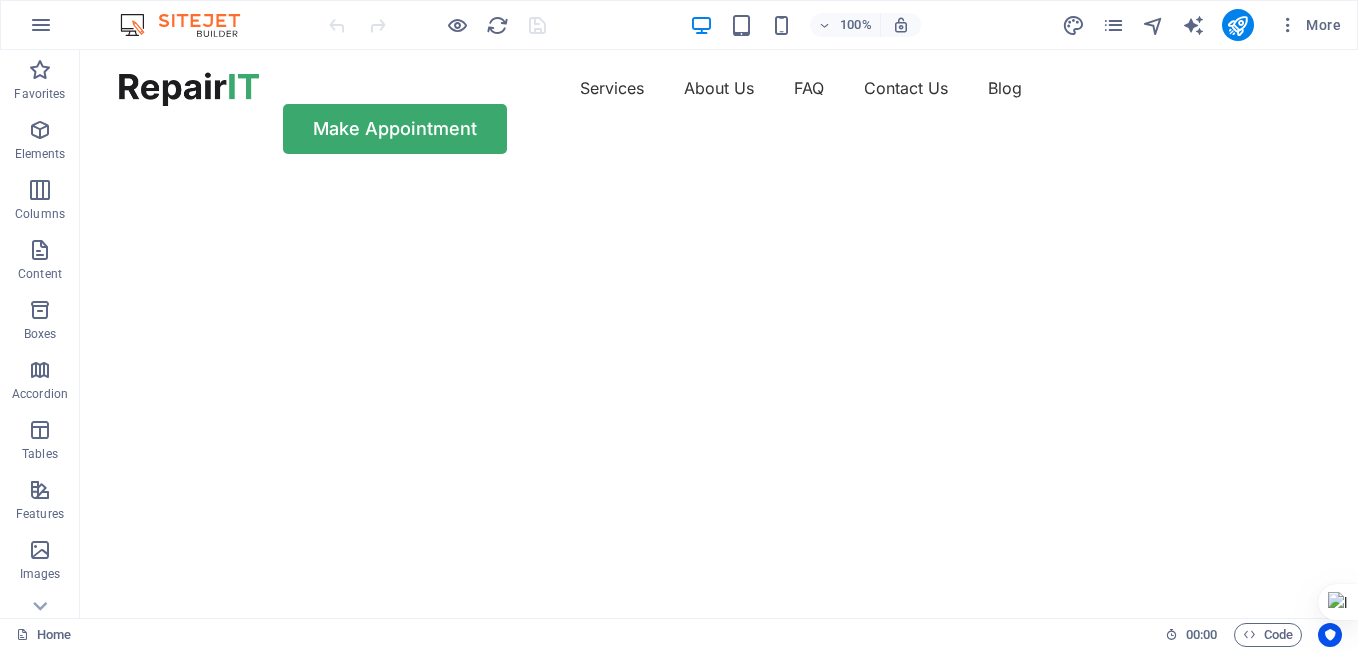 drag, startPoint x: 1348, startPoint y: 80, endPoint x: 1437, endPoint y: 79, distance: 89.005615 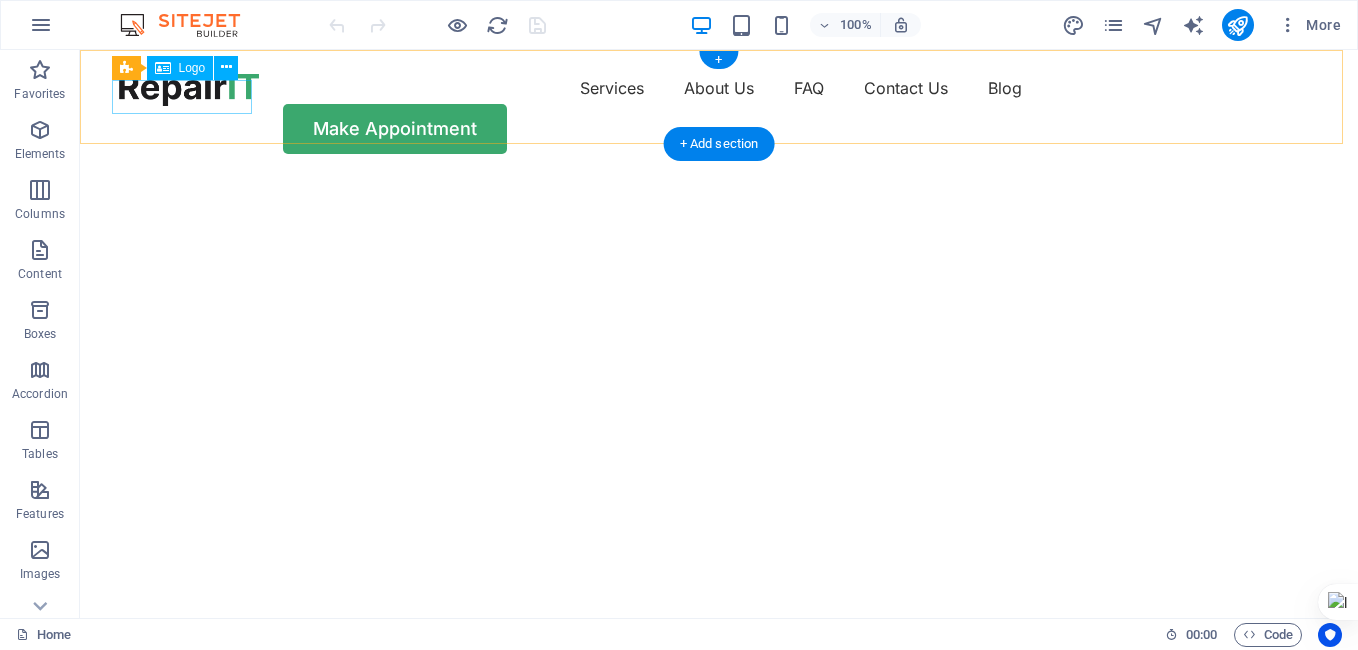 click at bounding box center (189, 89) 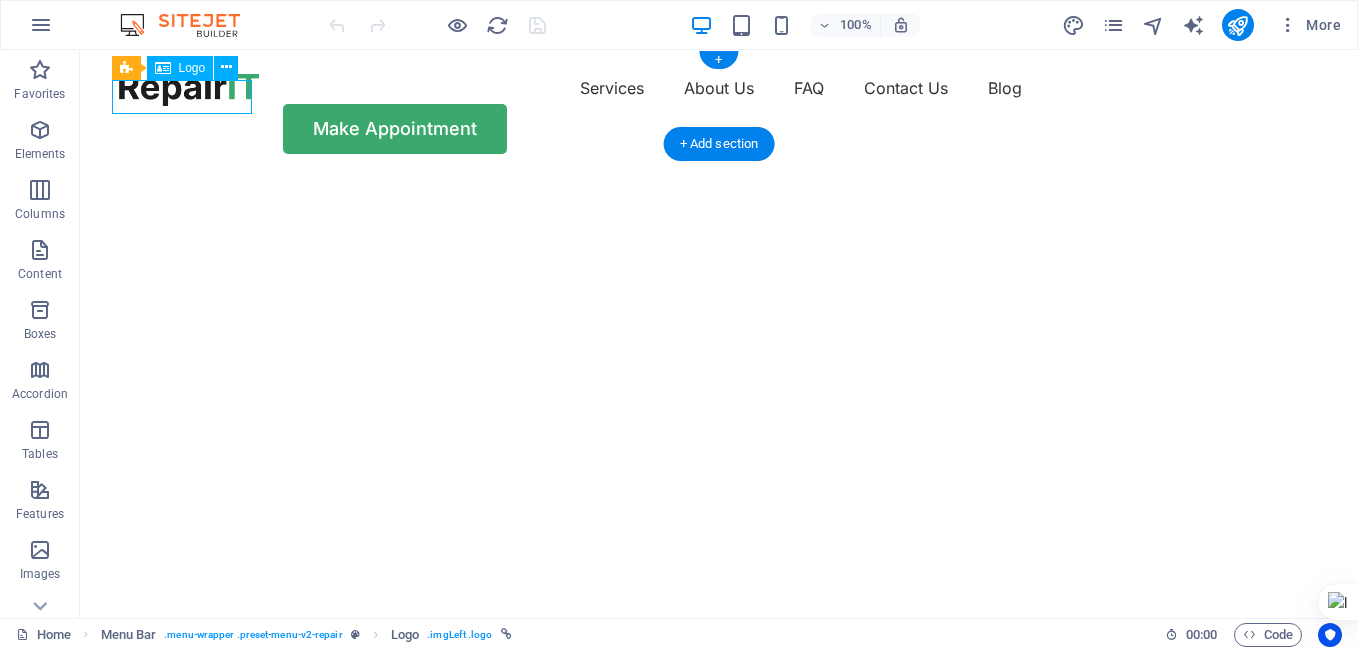 click at bounding box center (189, 89) 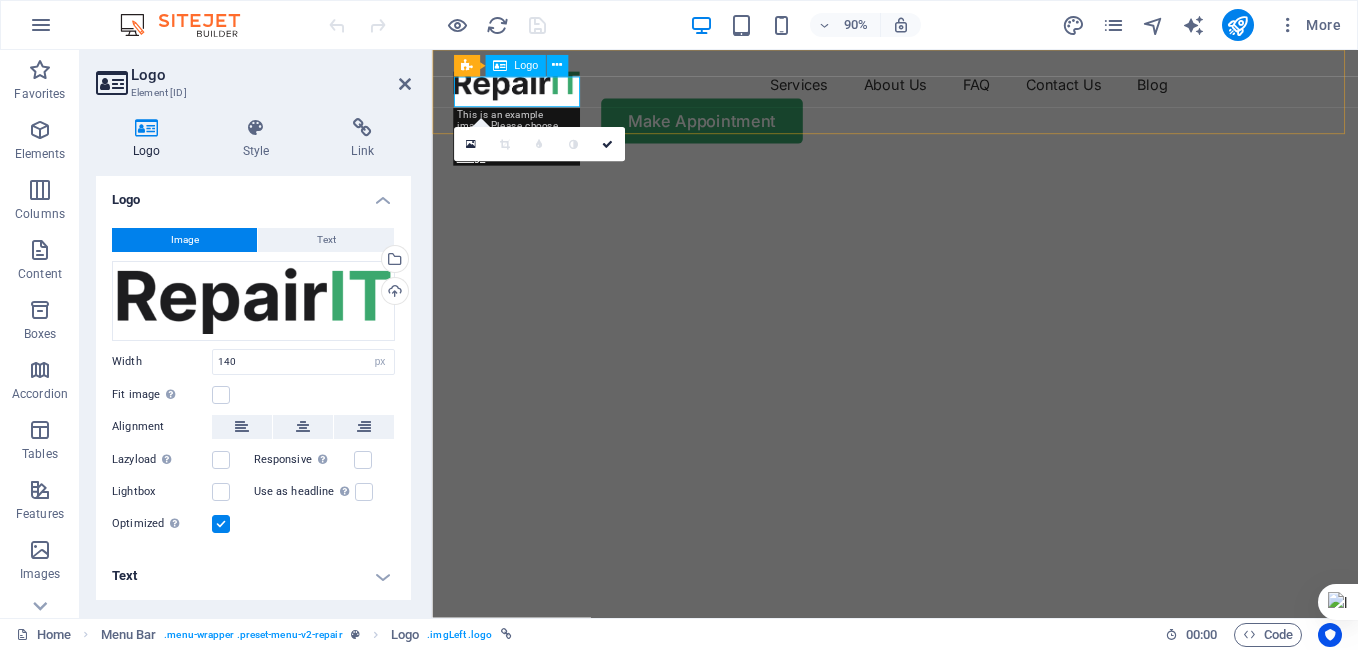 click at bounding box center [526, 89] 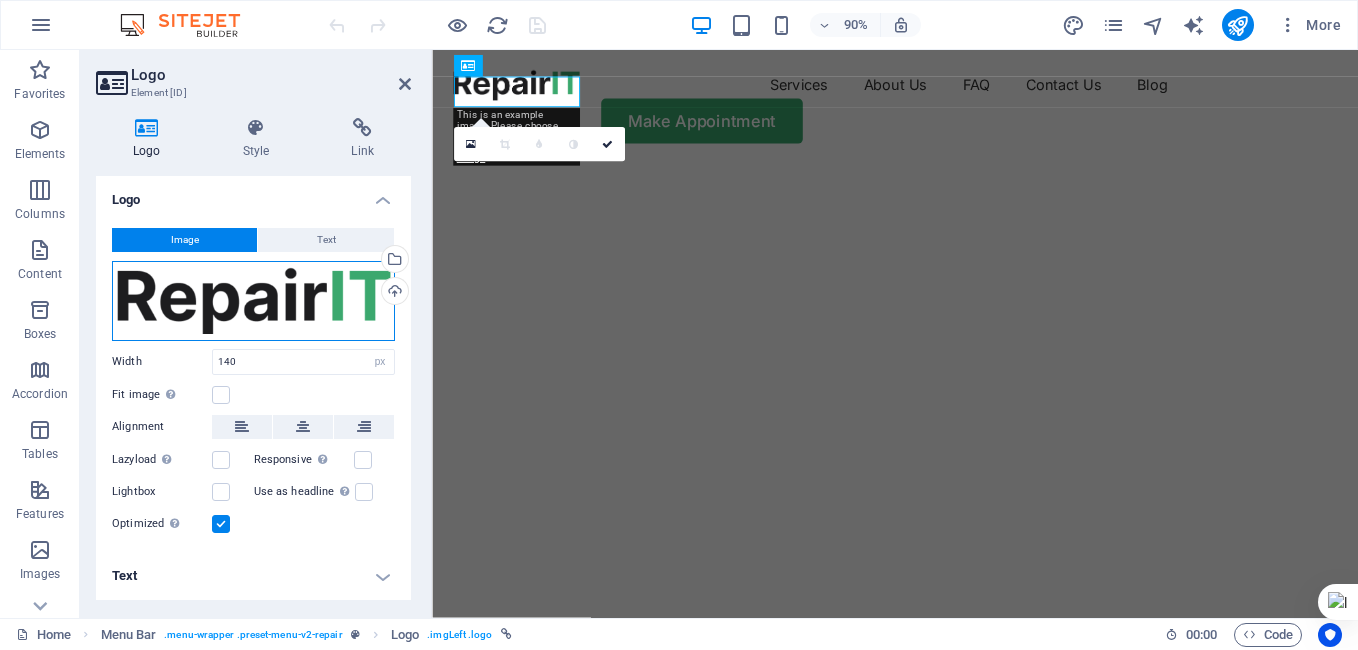 click on "Drag files here, click to choose files or select files from Files or our free stock photos & videos" at bounding box center [253, 301] 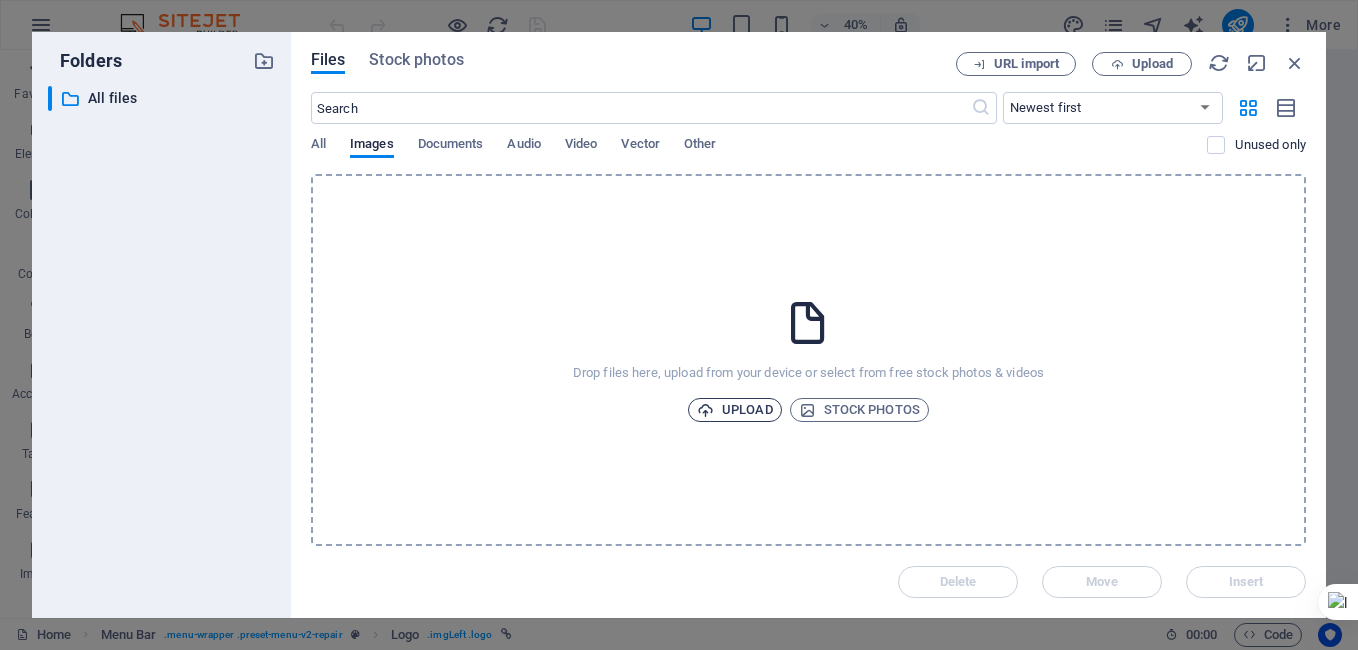click on "Upload" at bounding box center (735, 410) 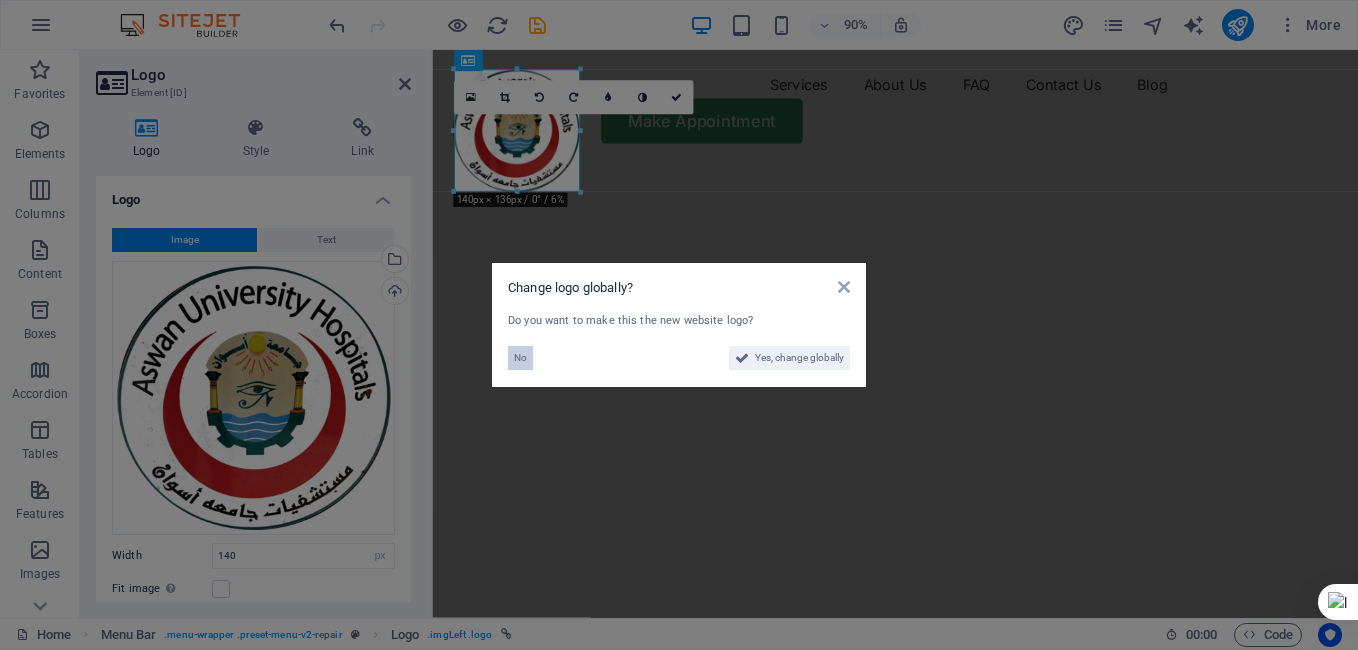 click on "No" at bounding box center (520, 358) 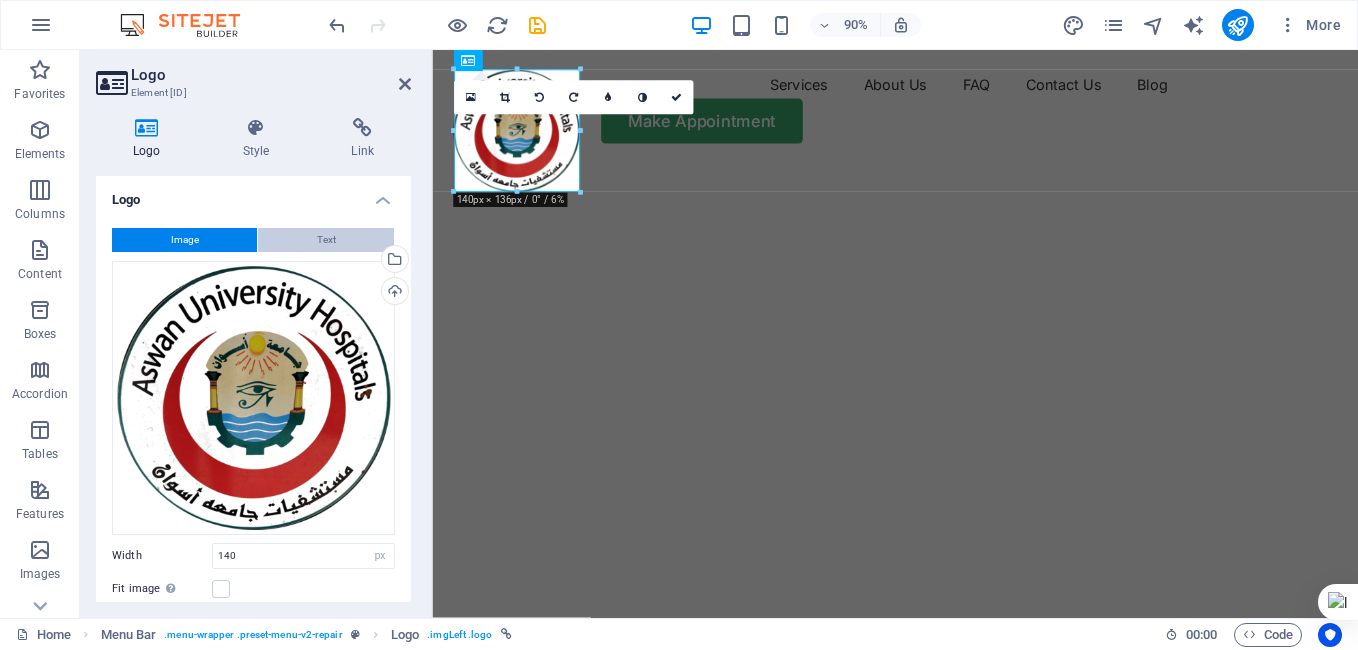 click on "Text" at bounding box center (326, 240) 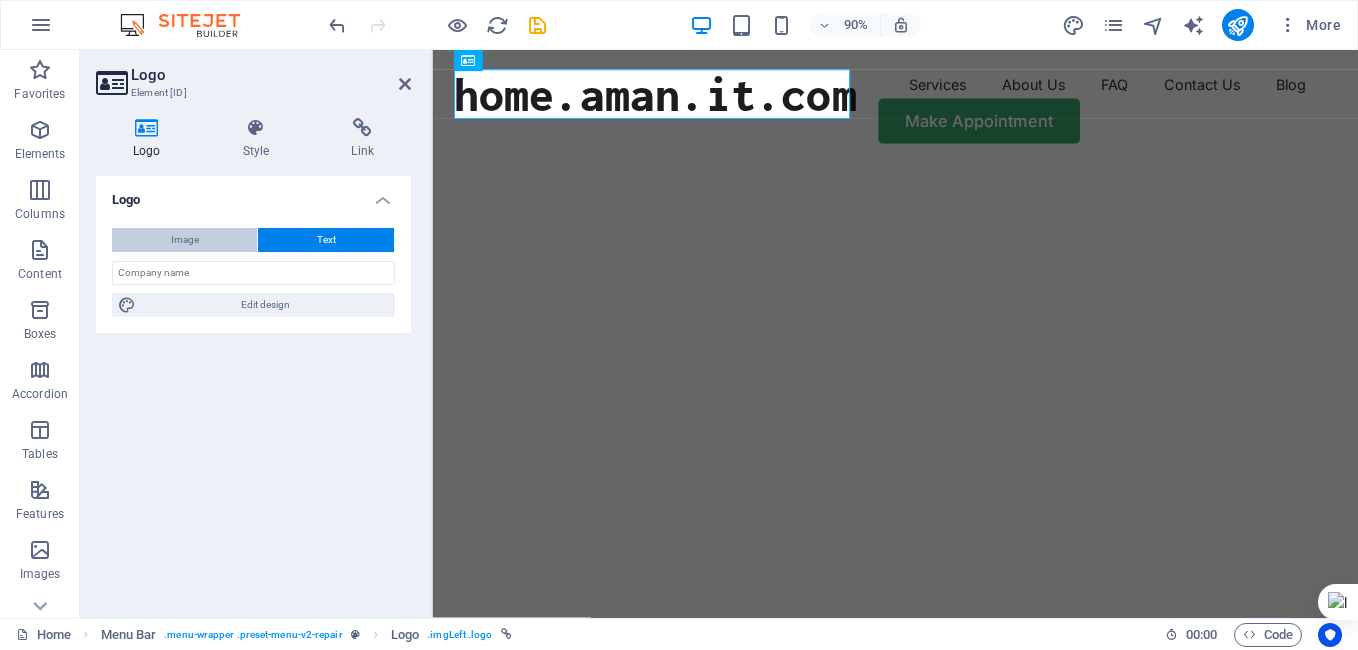 click on "Image" at bounding box center (184, 240) 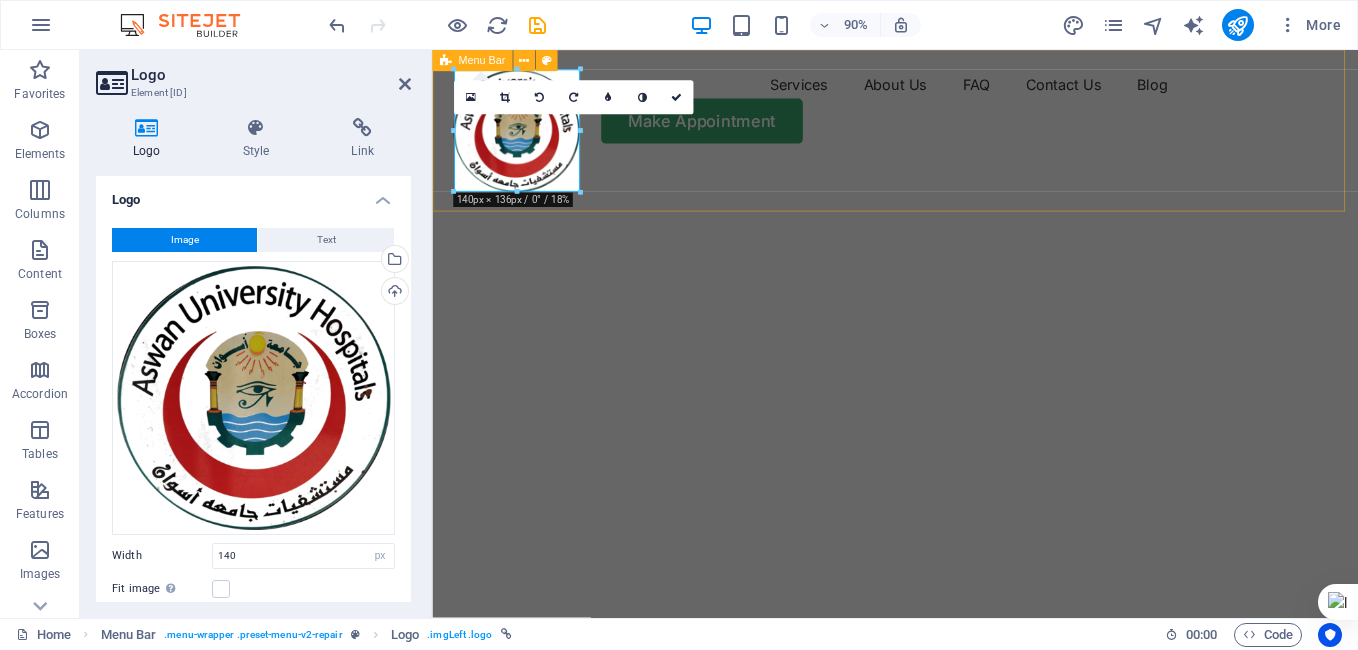 click on "Services About Us FAQ Contact Us Blog Make Appointment" at bounding box center (946, 113) 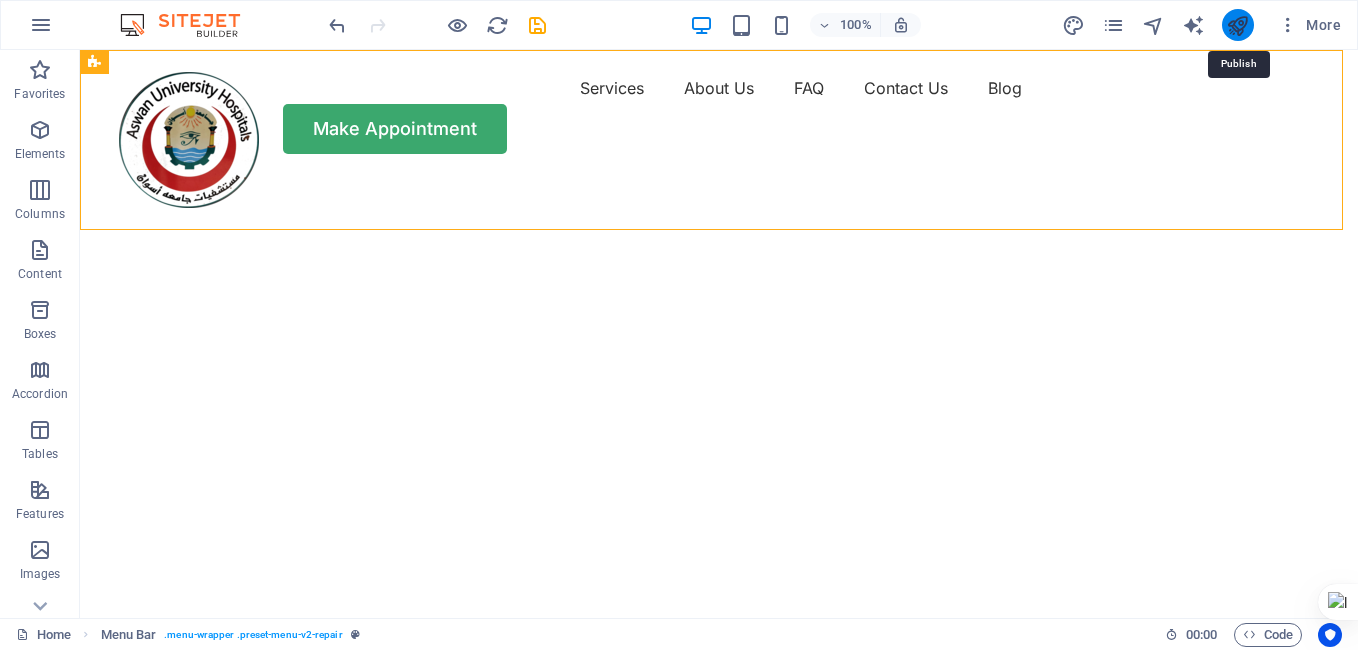 click at bounding box center (1237, 25) 